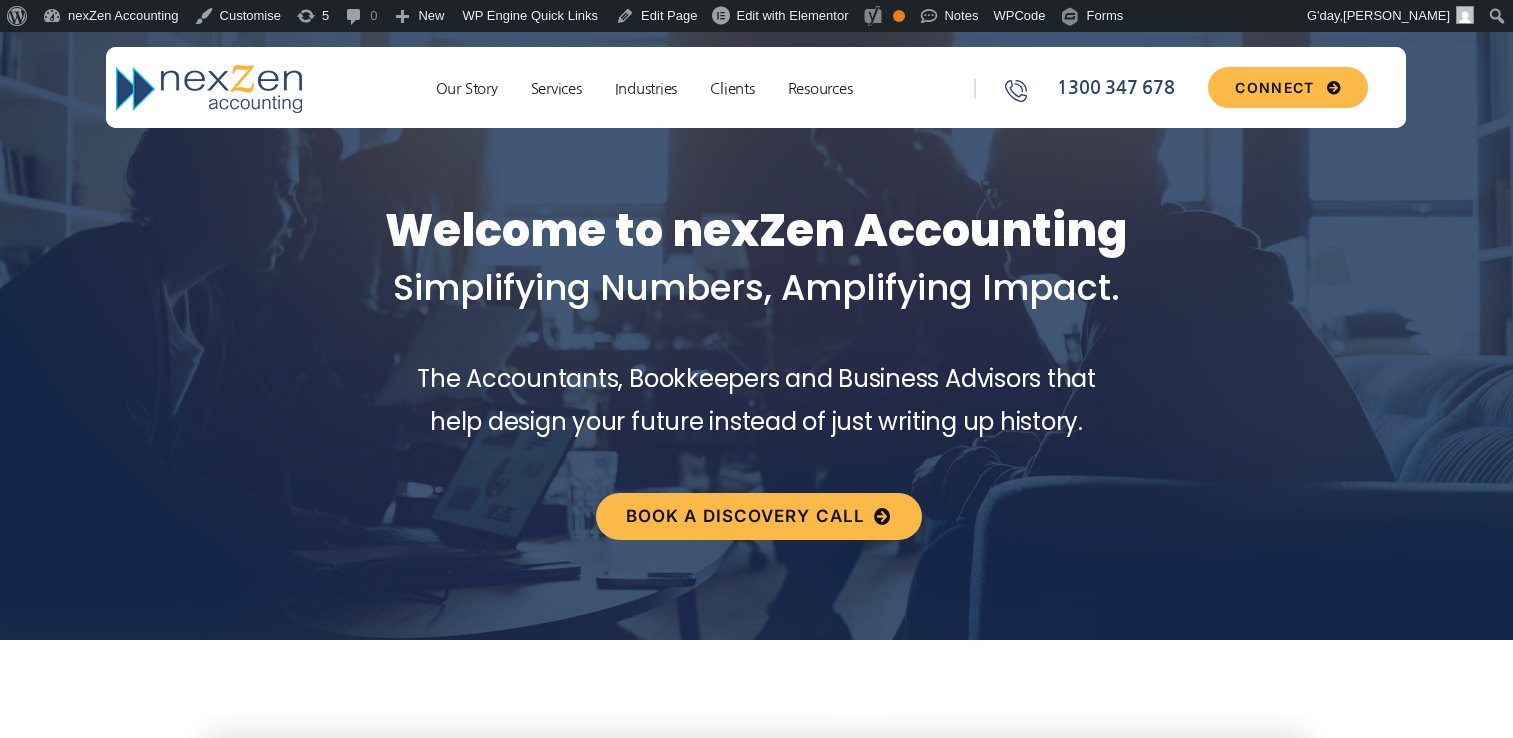 scroll, scrollTop: 0, scrollLeft: 0, axis: both 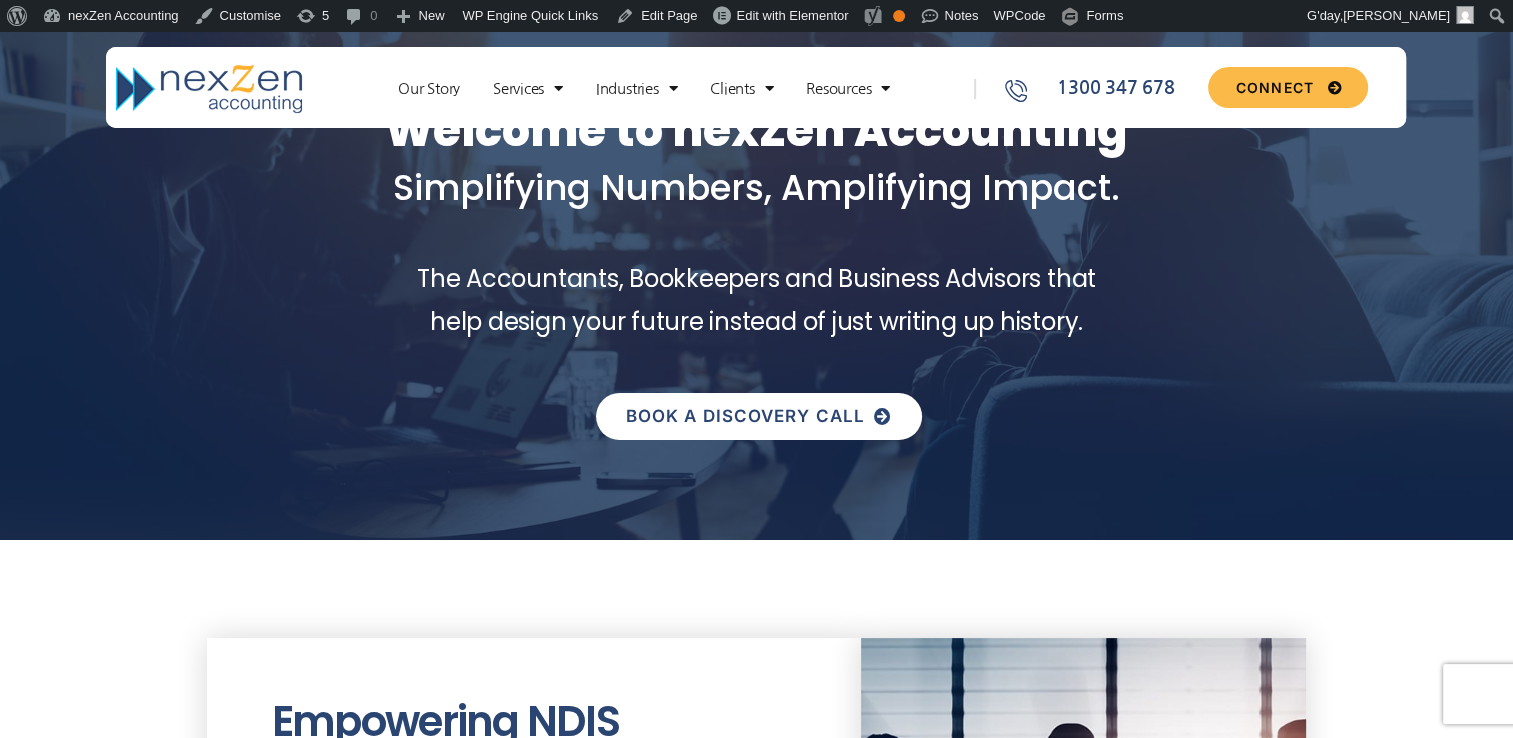 click on "Book a discovery call" at bounding box center [745, 416] 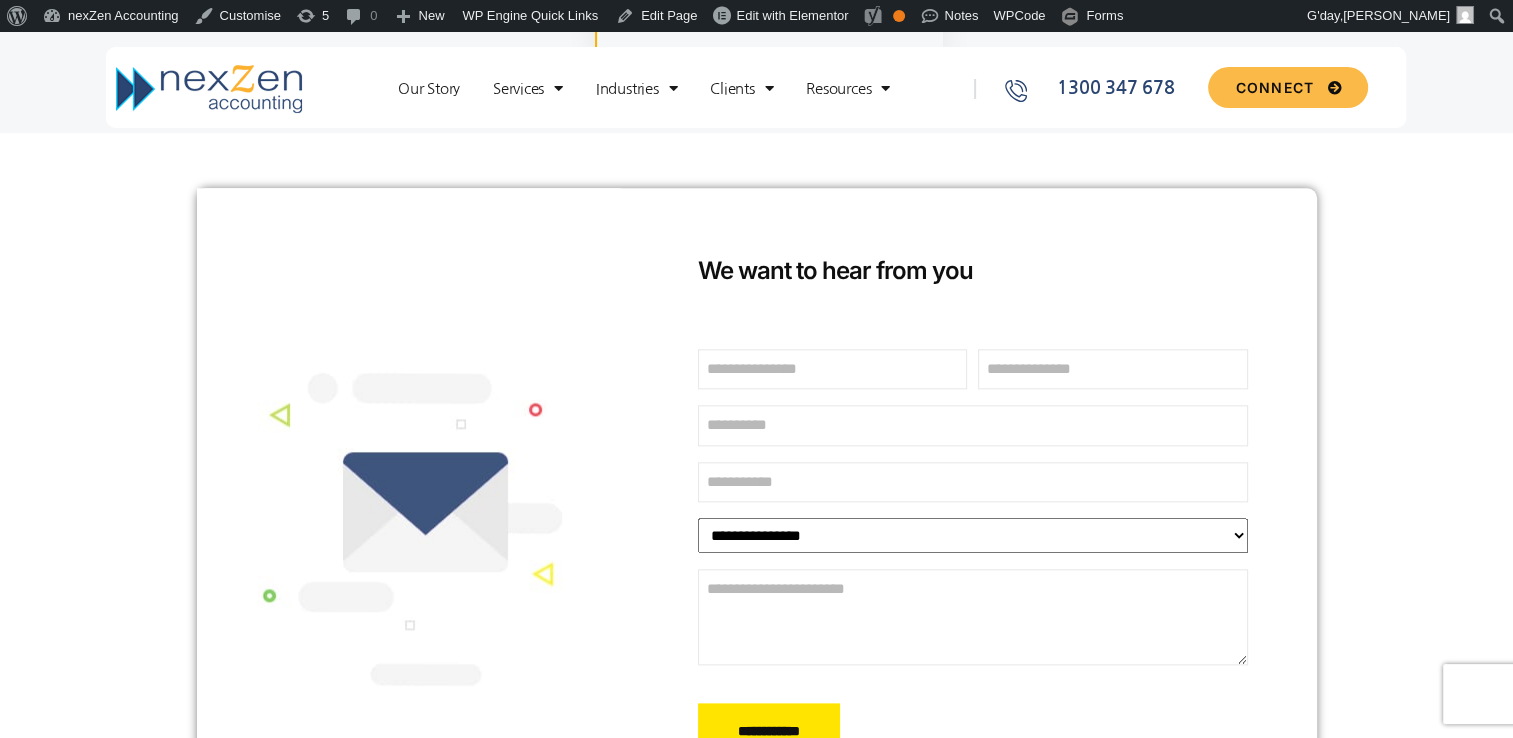 scroll, scrollTop: 1789, scrollLeft: 0, axis: vertical 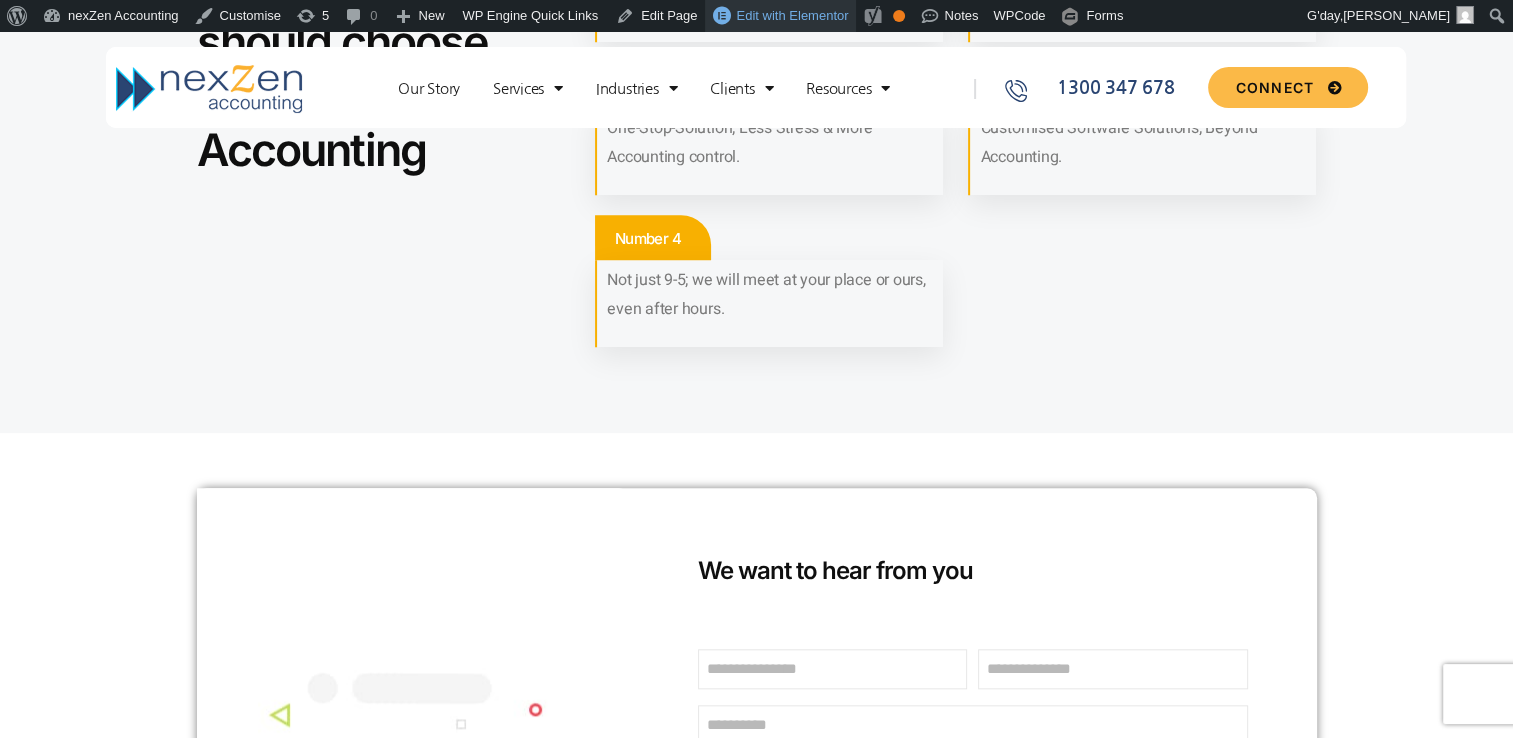 click on "Edit with Elementor" at bounding box center [780, 16] 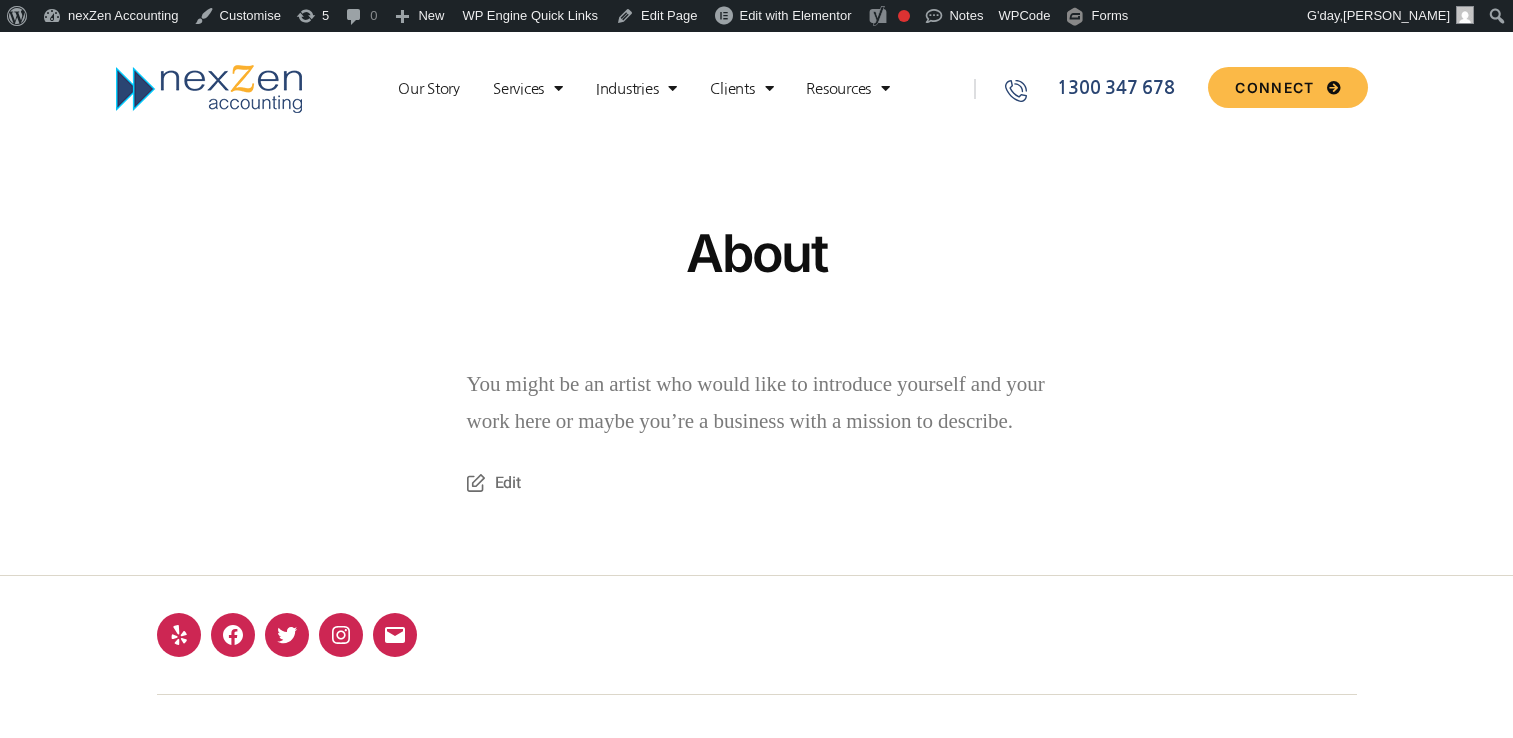 scroll, scrollTop: 0, scrollLeft: 0, axis: both 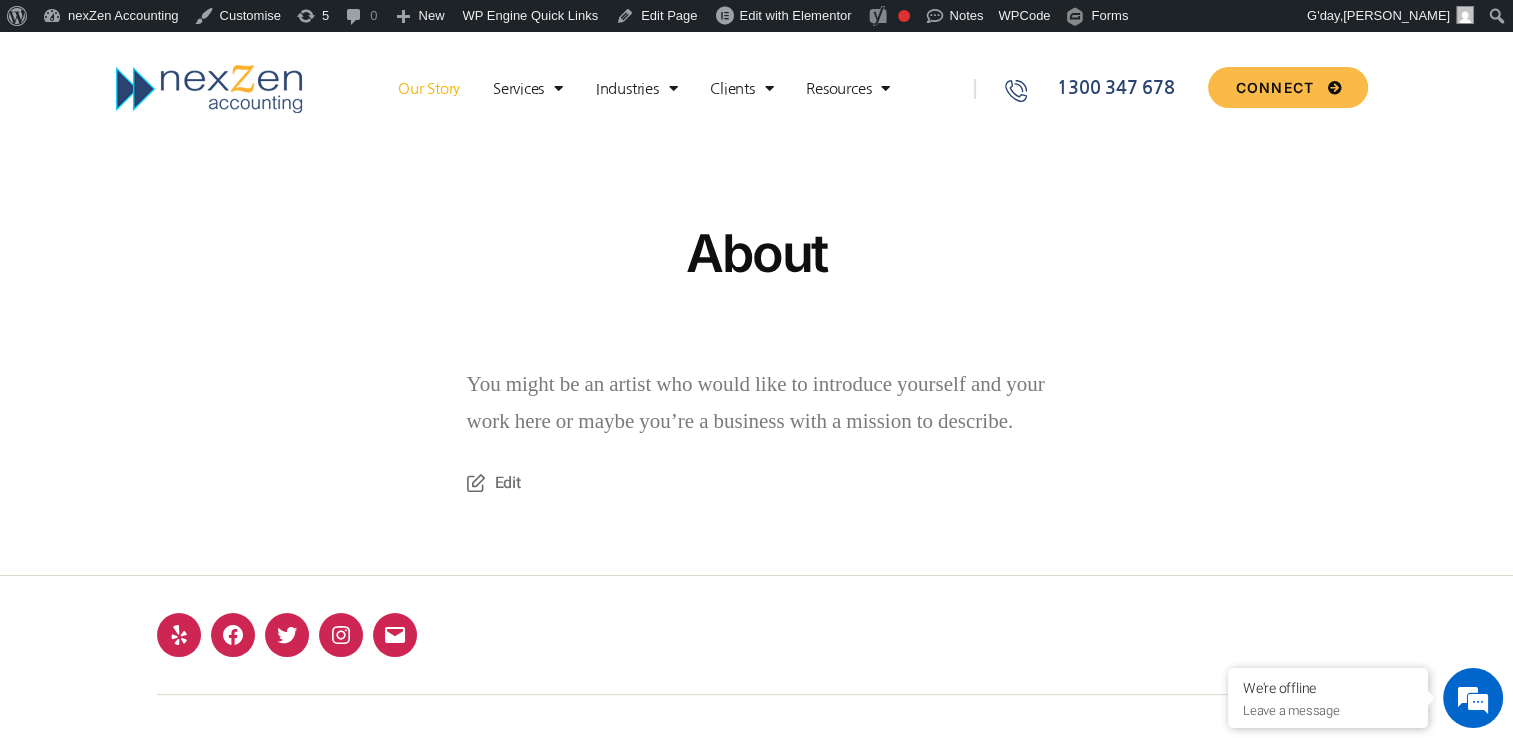 click on "Our Story" 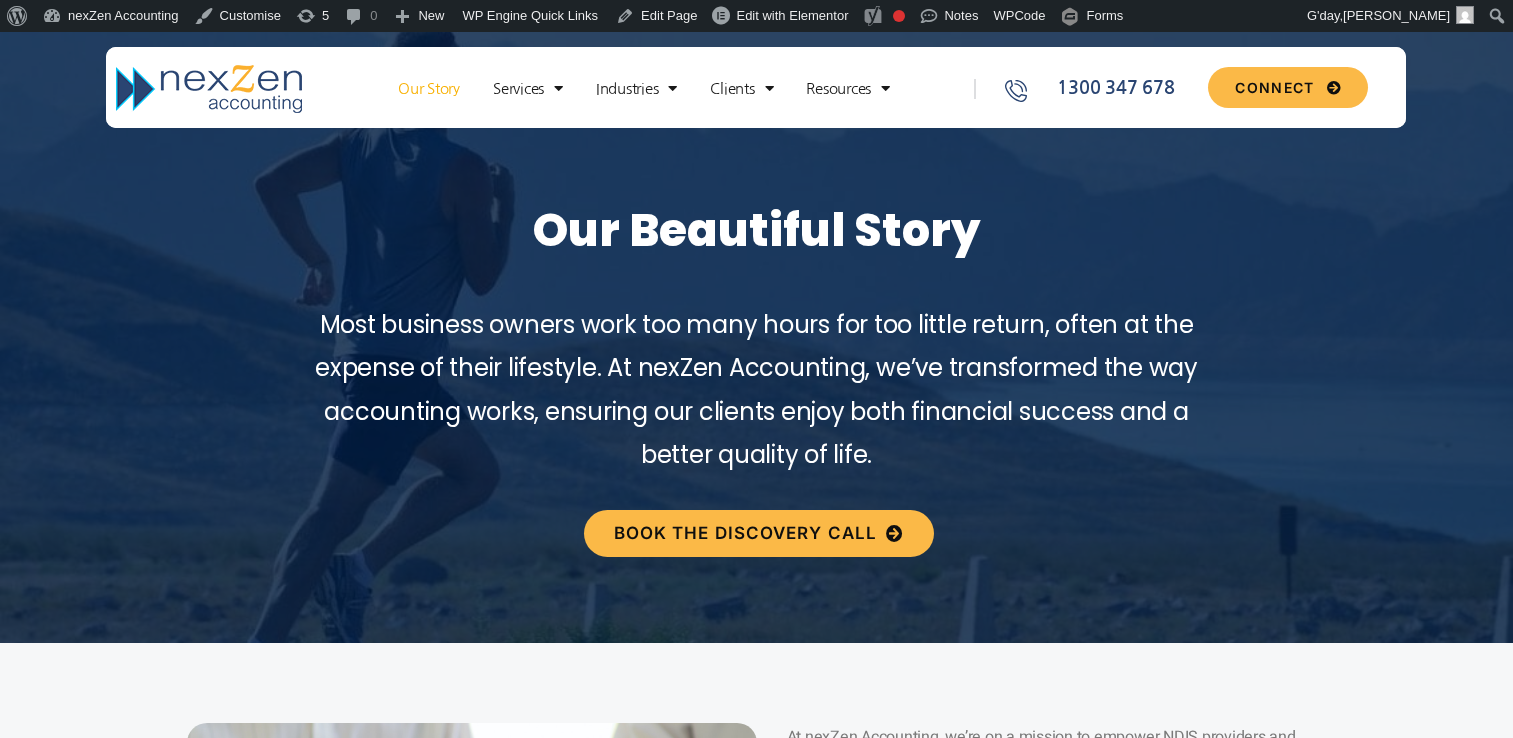 scroll, scrollTop: 500, scrollLeft: 0, axis: vertical 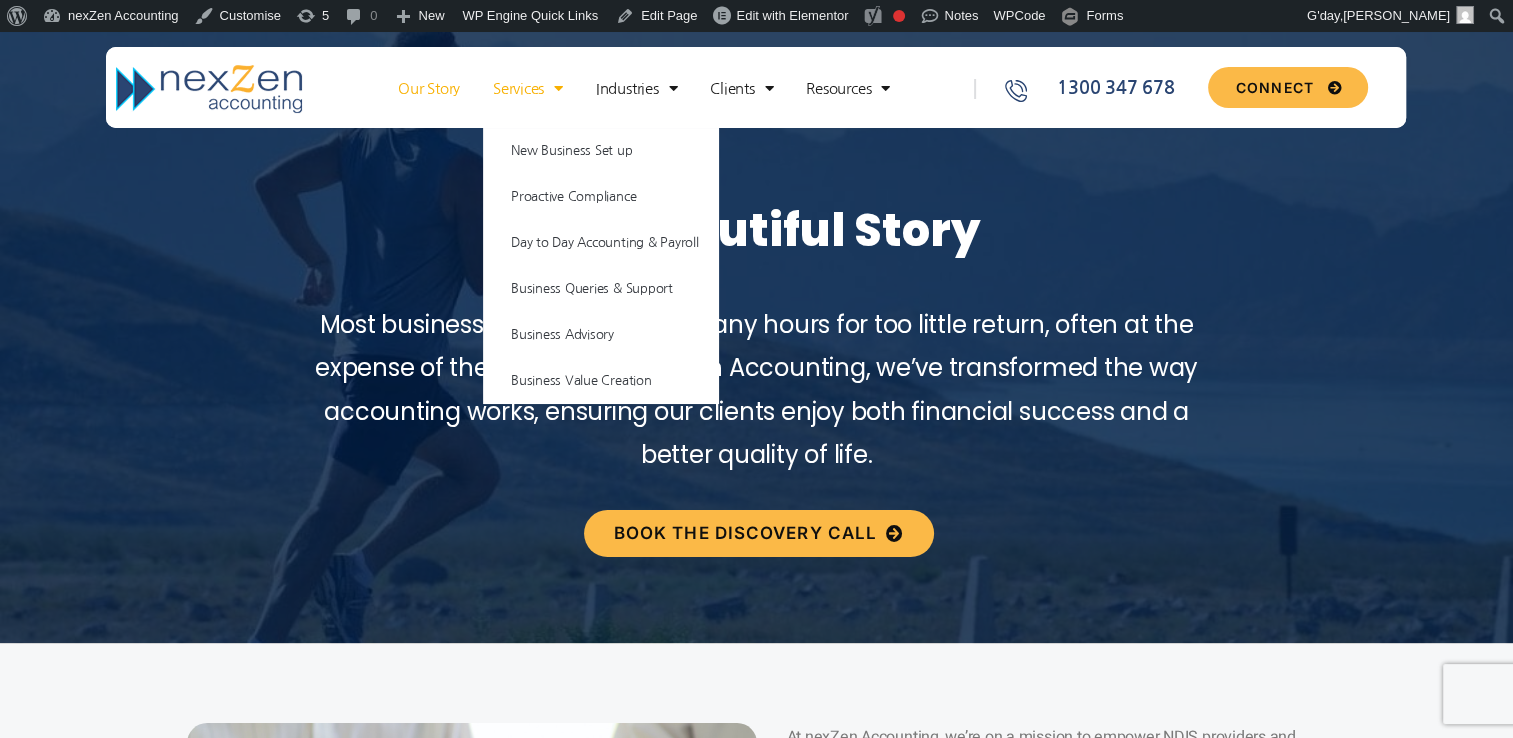 click on "Services" 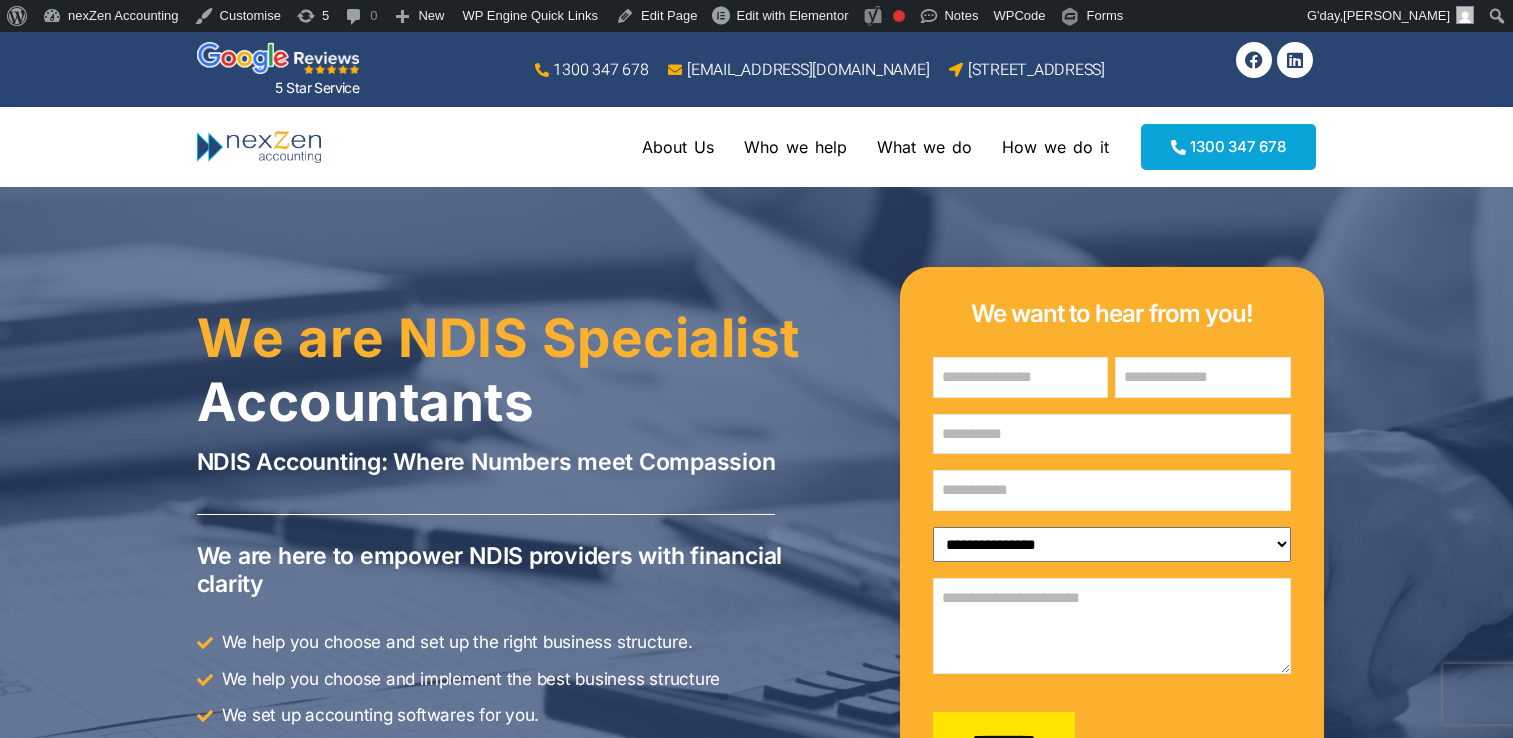 scroll, scrollTop: 0, scrollLeft: 0, axis: both 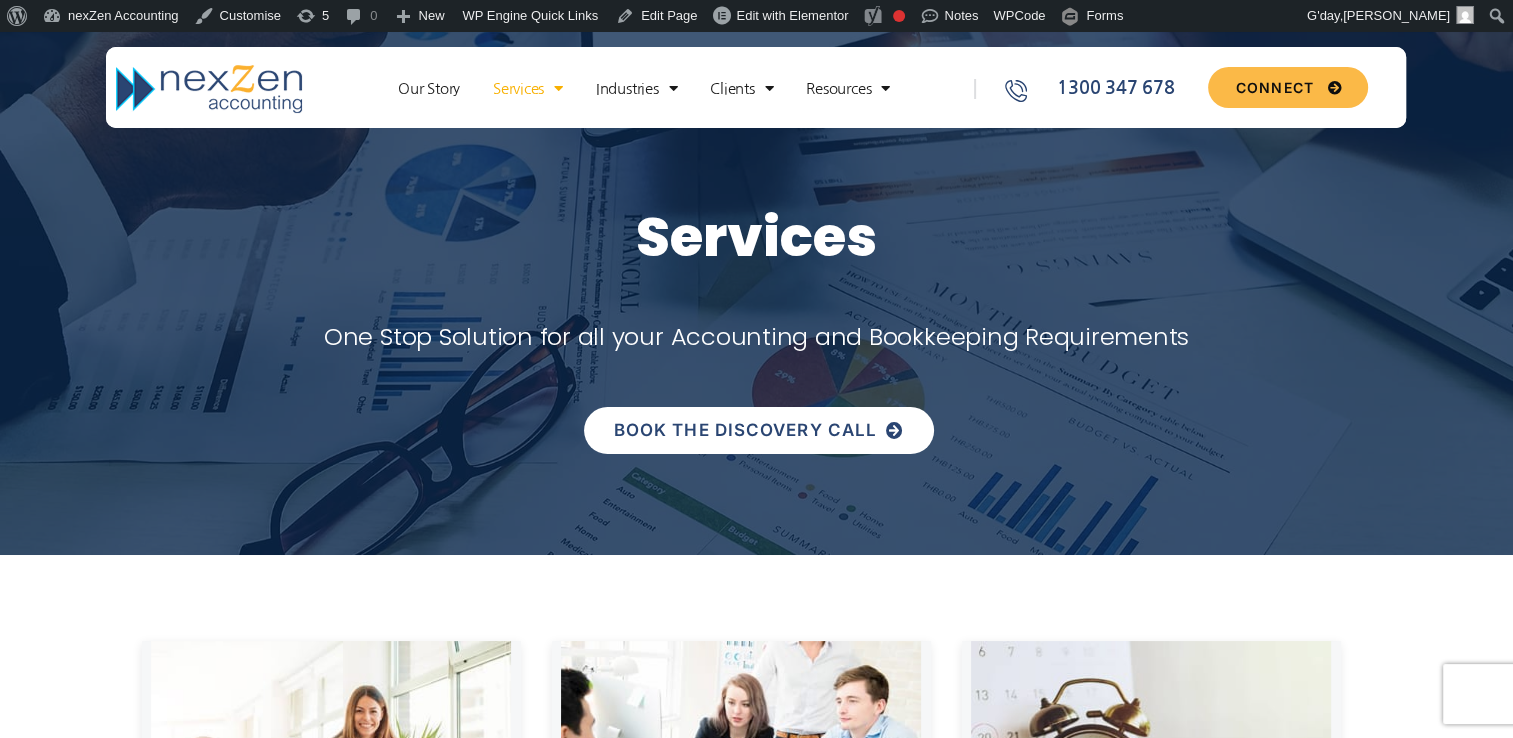 click on "BOOK THE DISCOVERY CALL" at bounding box center (745, 430) 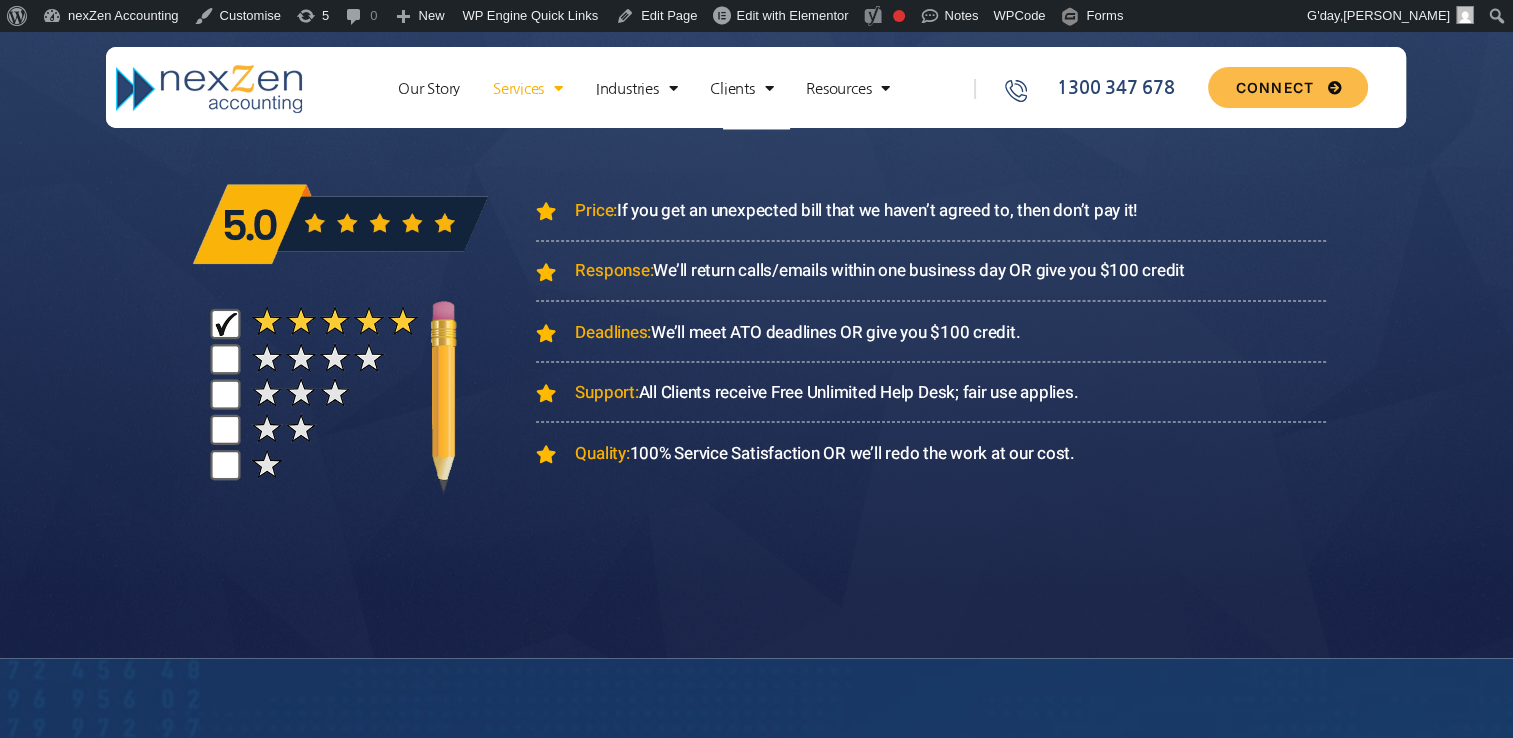 scroll, scrollTop: 3004, scrollLeft: 0, axis: vertical 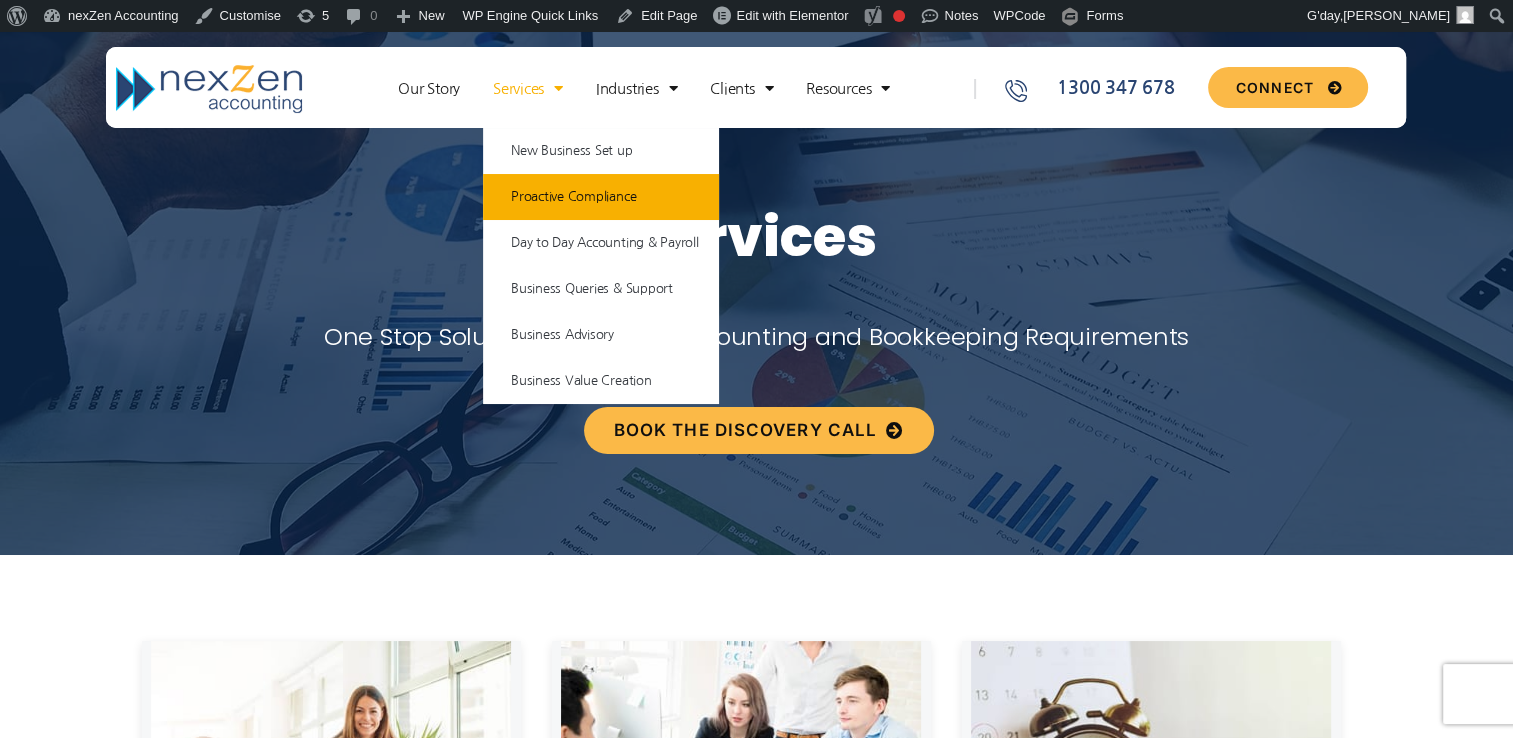 drag, startPoint x: 558, startPoint y: 173, endPoint x: 517, endPoint y: 206, distance: 52.63079 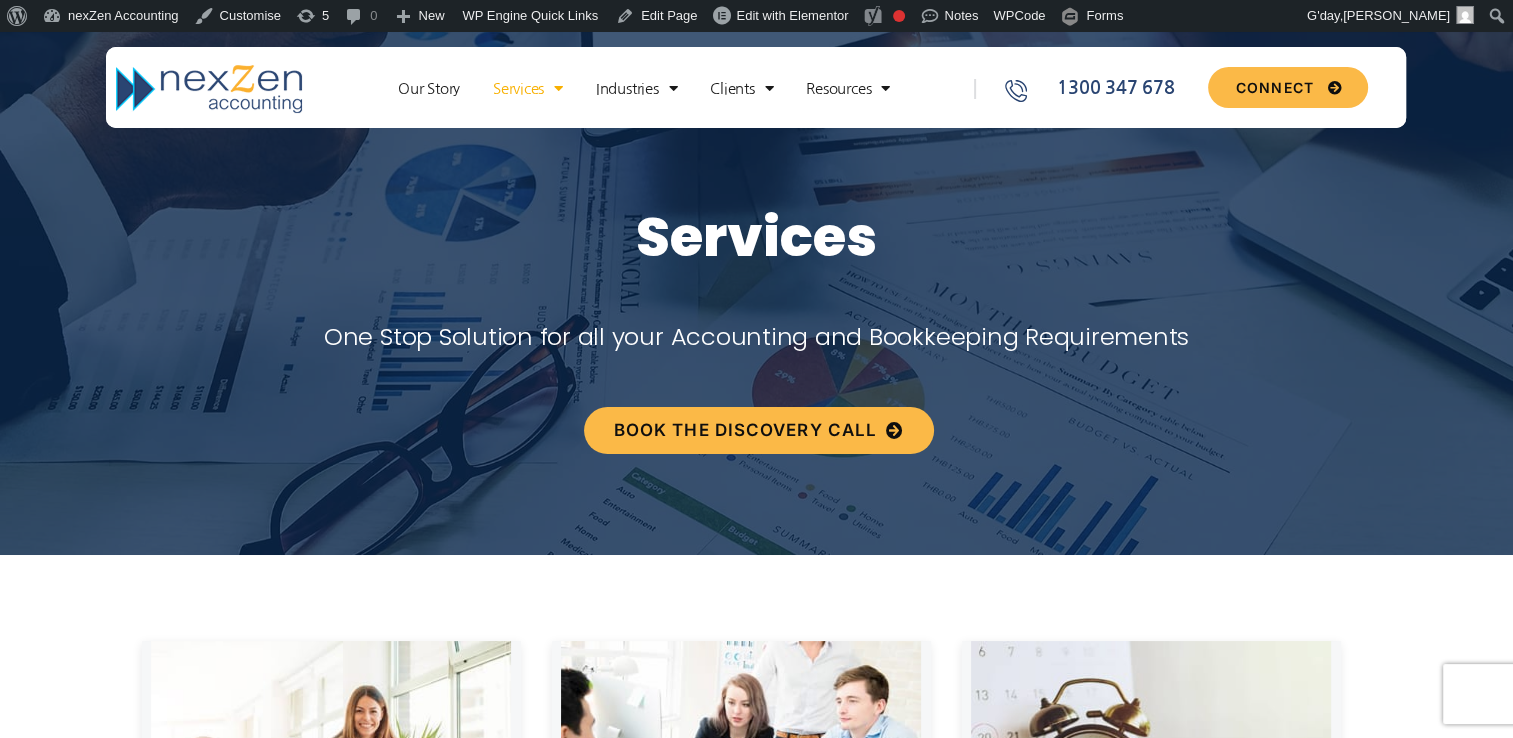 click on "Services" at bounding box center [756, 237] 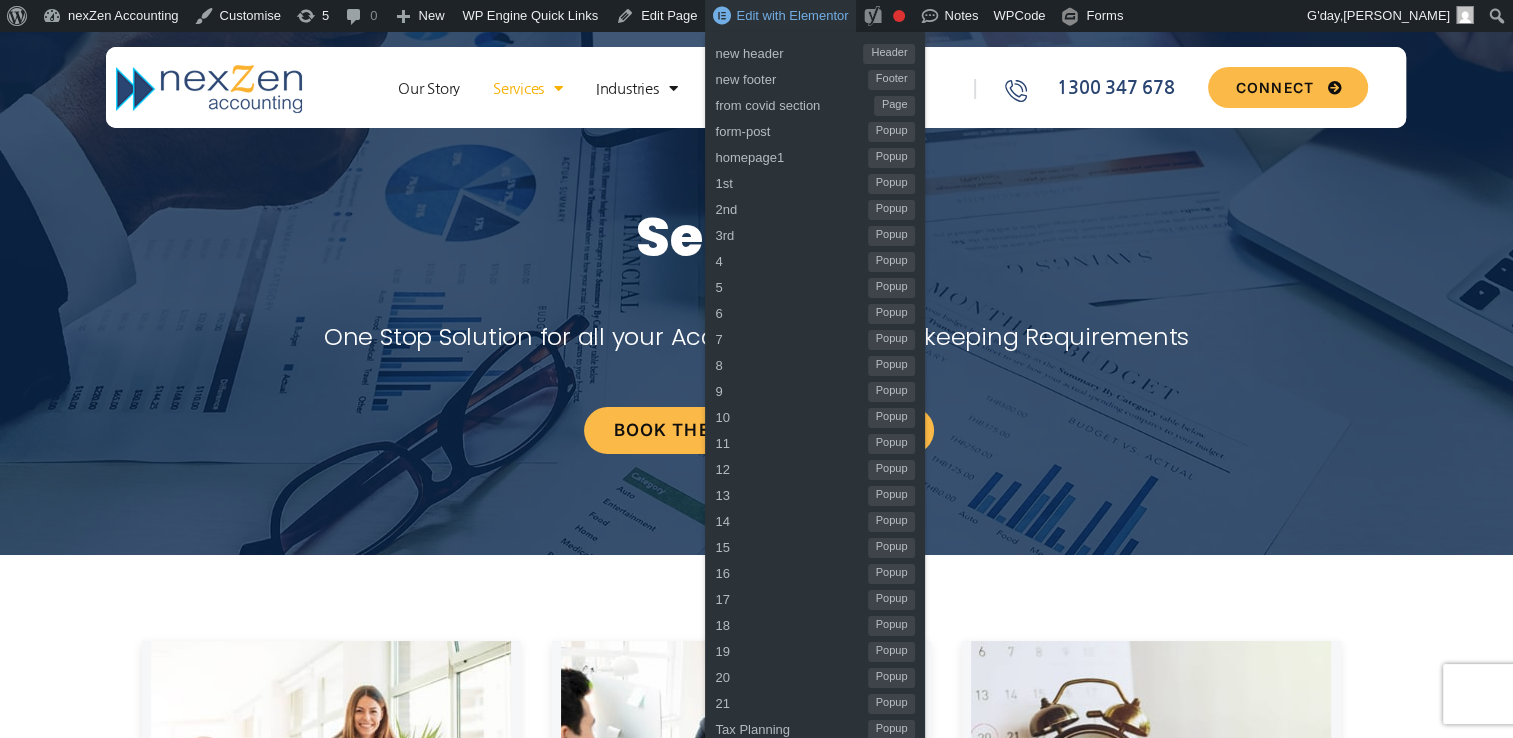 click on "Edit with Elementor" at bounding box center [792, 15] 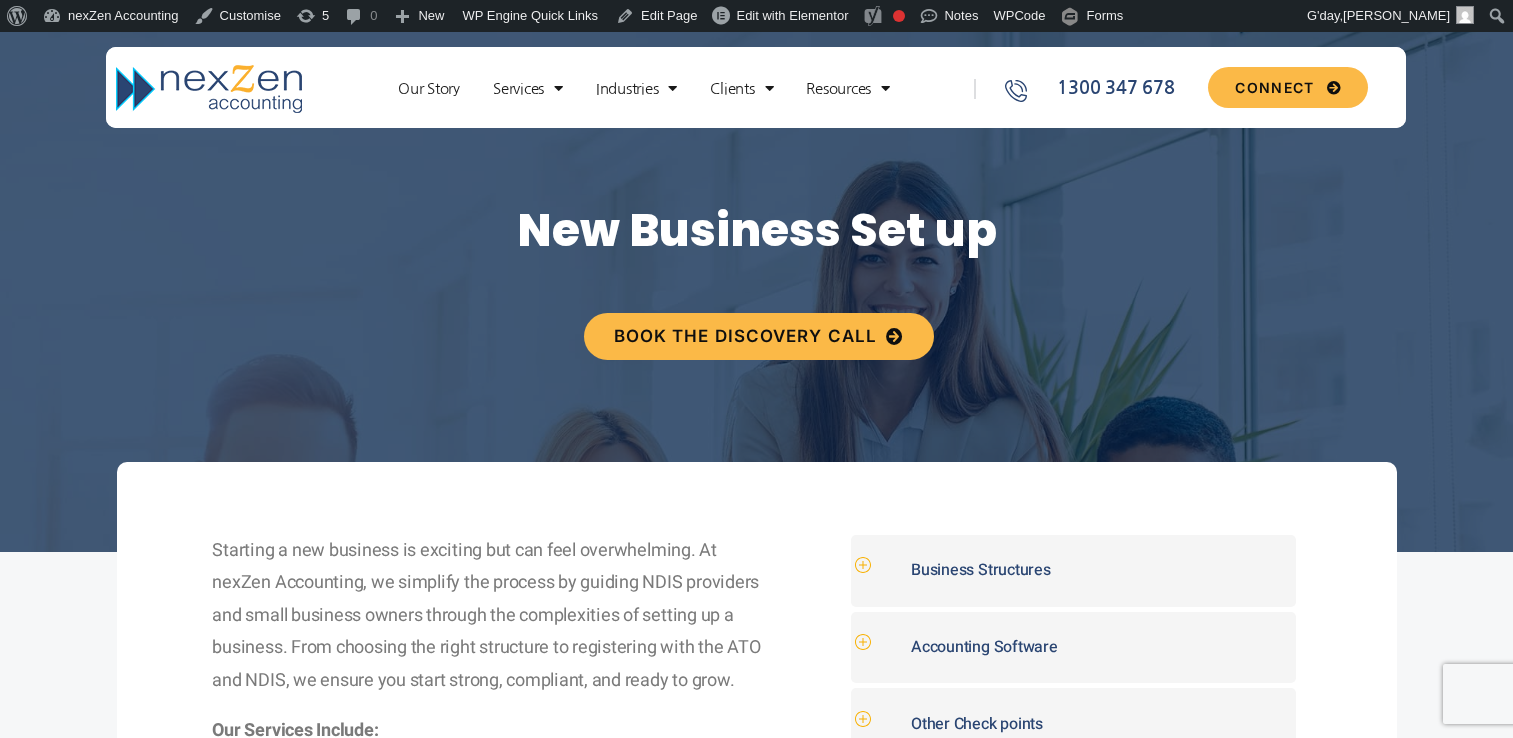 scroll, scrollTop: 0, scrollLeft: 0, axis: both 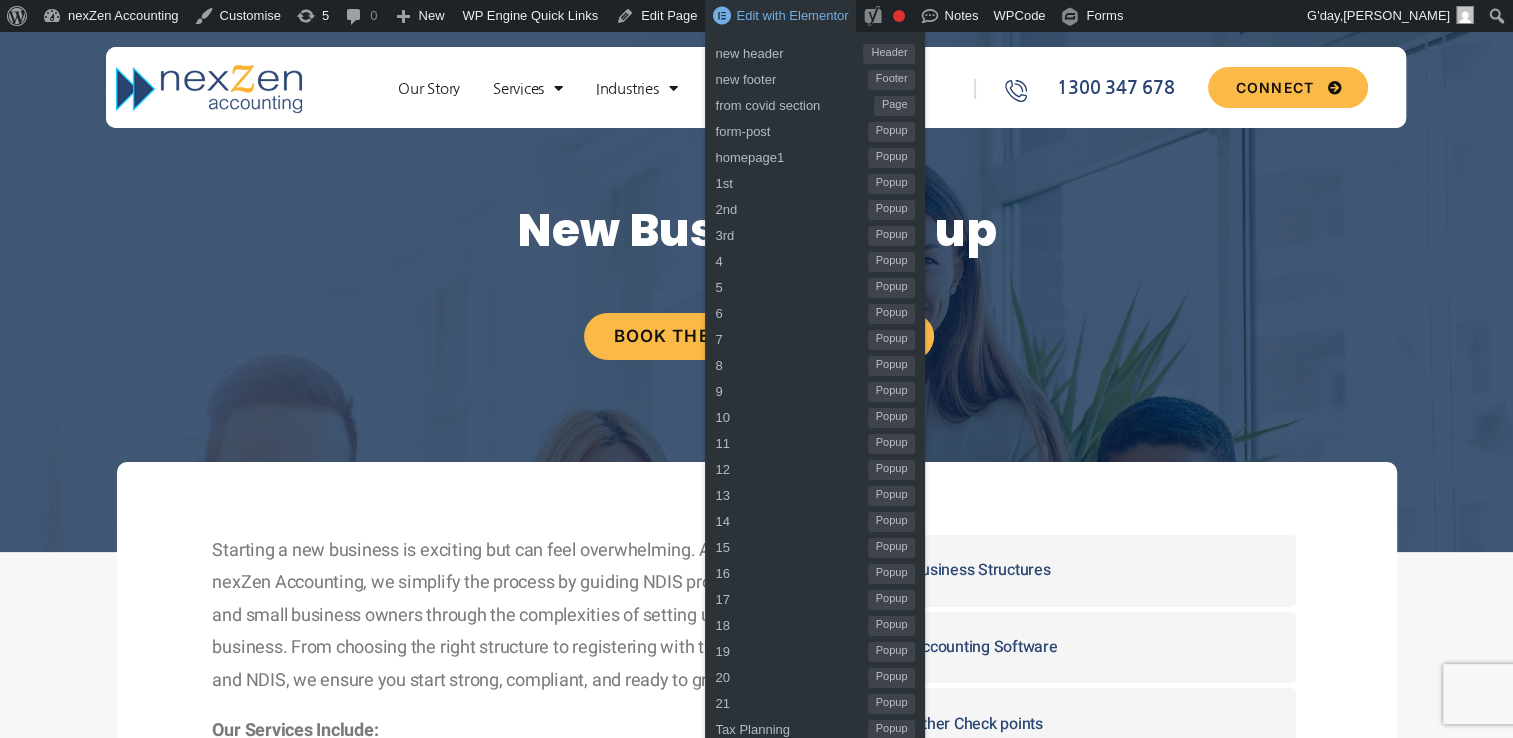 click on "Edit with Elementor" at bounding box center [780, 16] 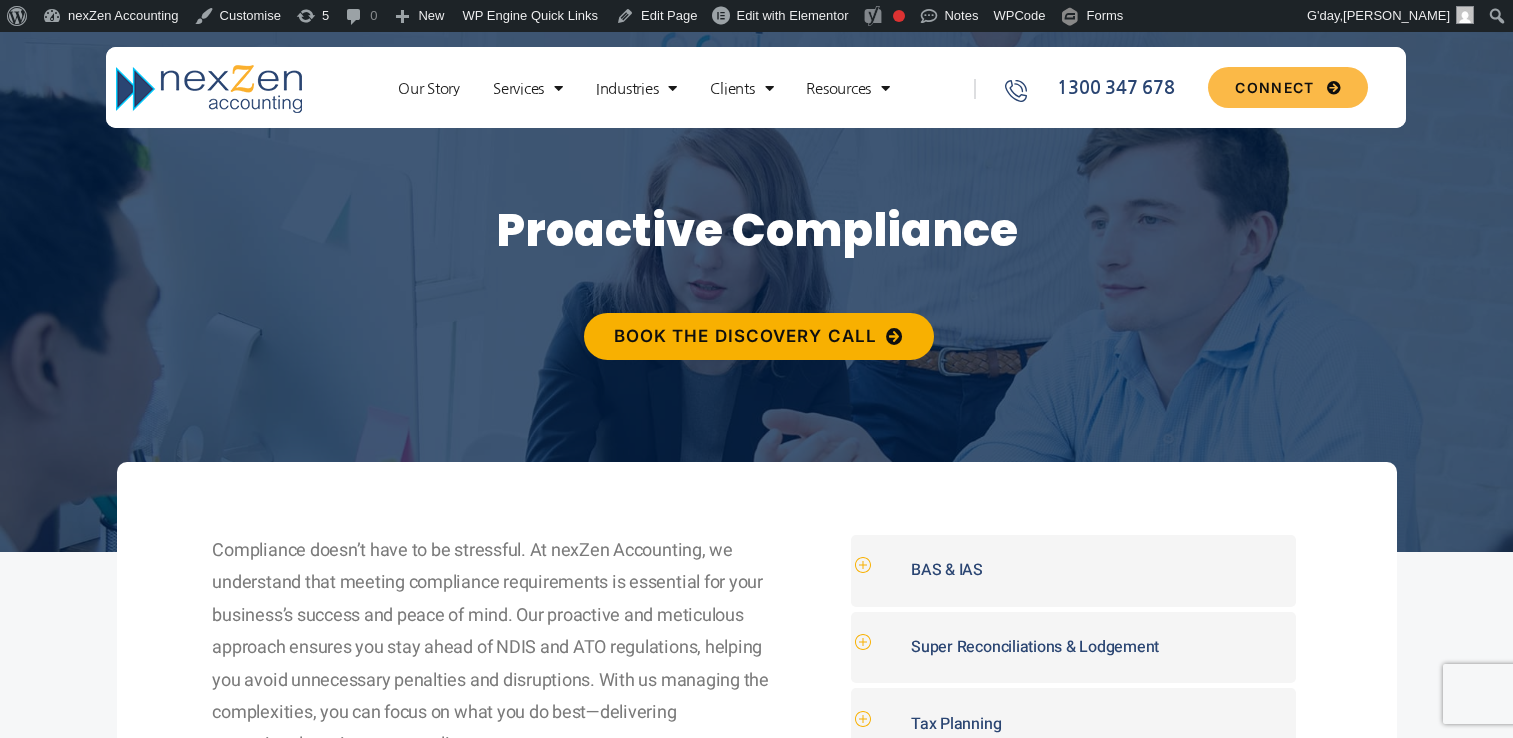 scroll, scrollTop: 0, scrollLeft: 0, axis: both 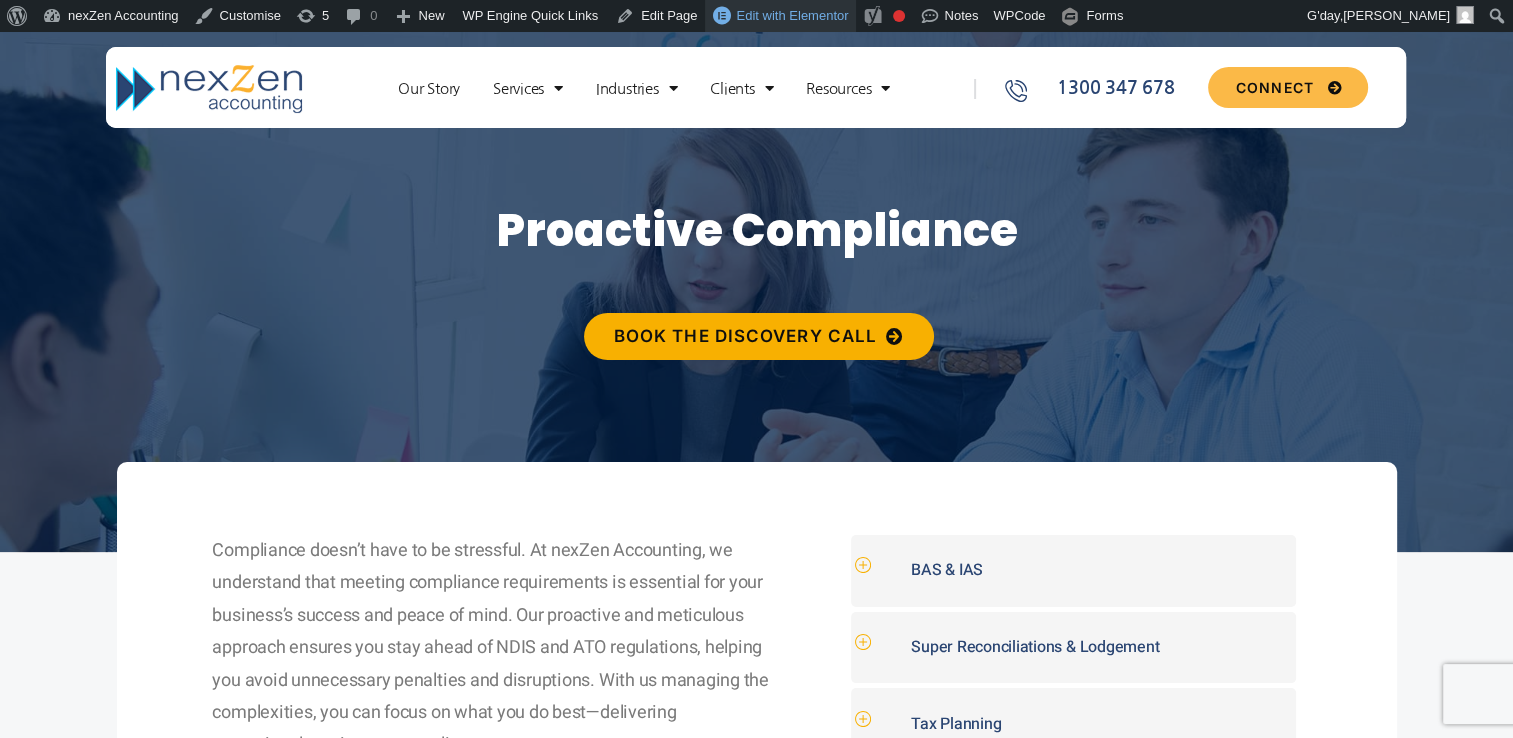 click on "Edit with Elementor" at bounding box center [792, 15] 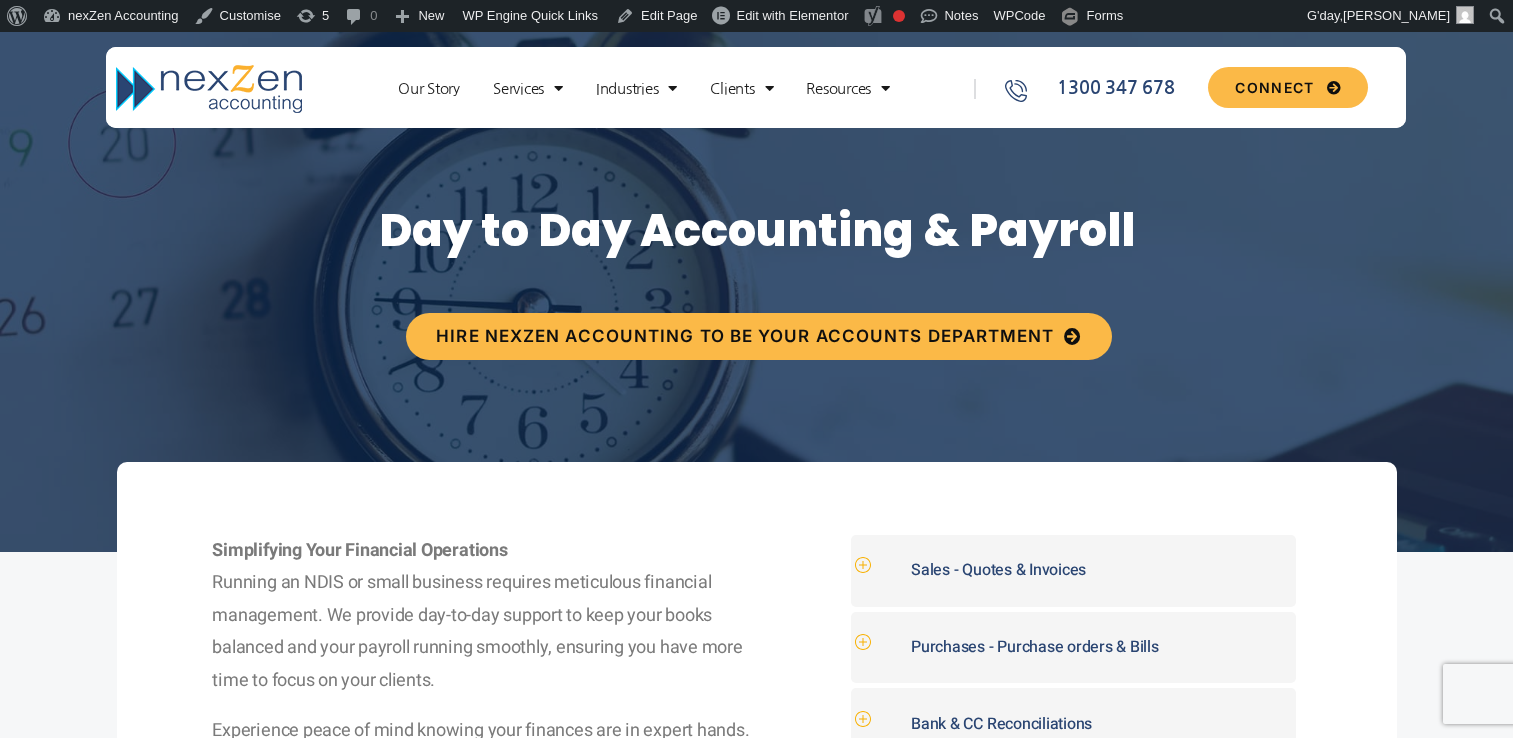 scroll, scrollTop: 0, scrollLeft: 0, axis: both 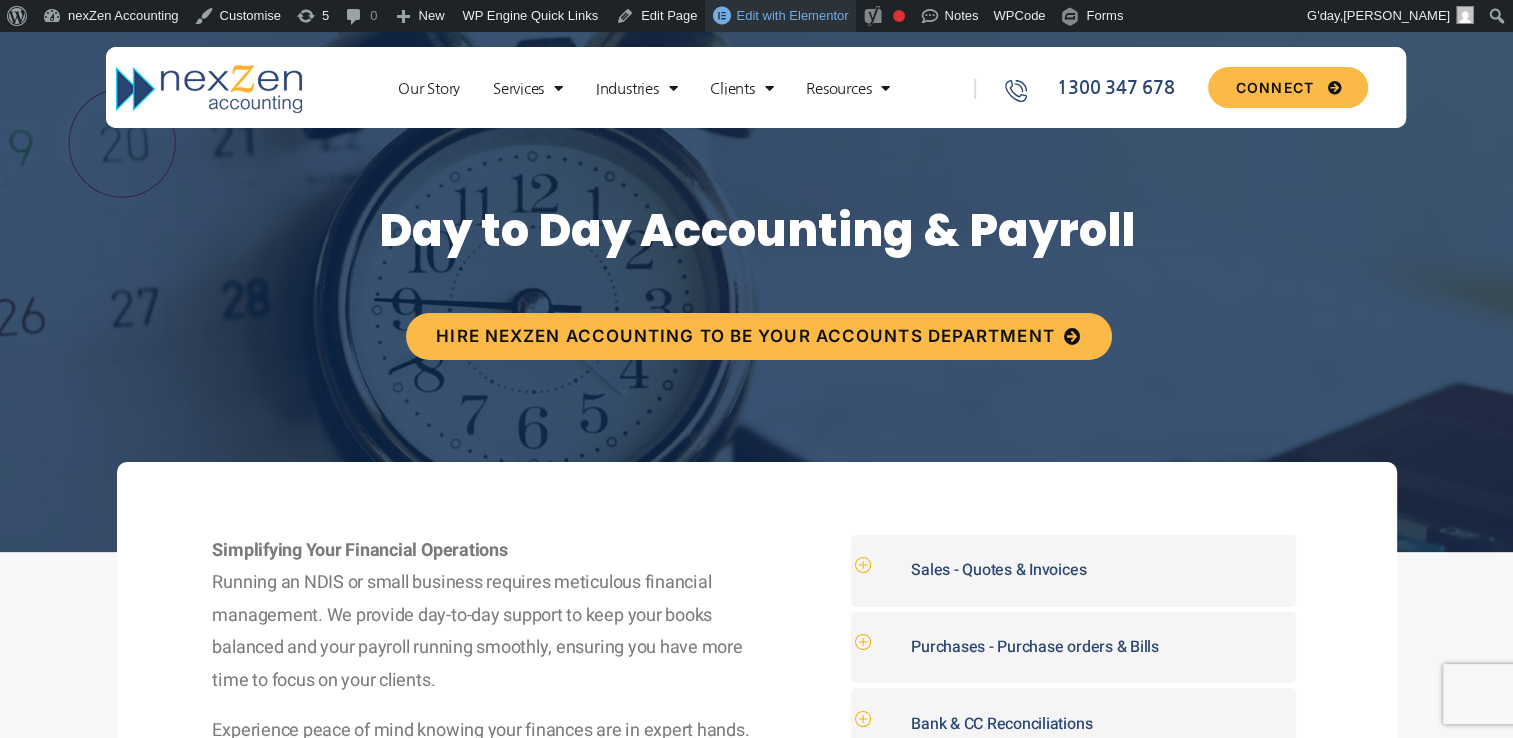 click on "Edit with Elementor" at bounding box center [792, 15] 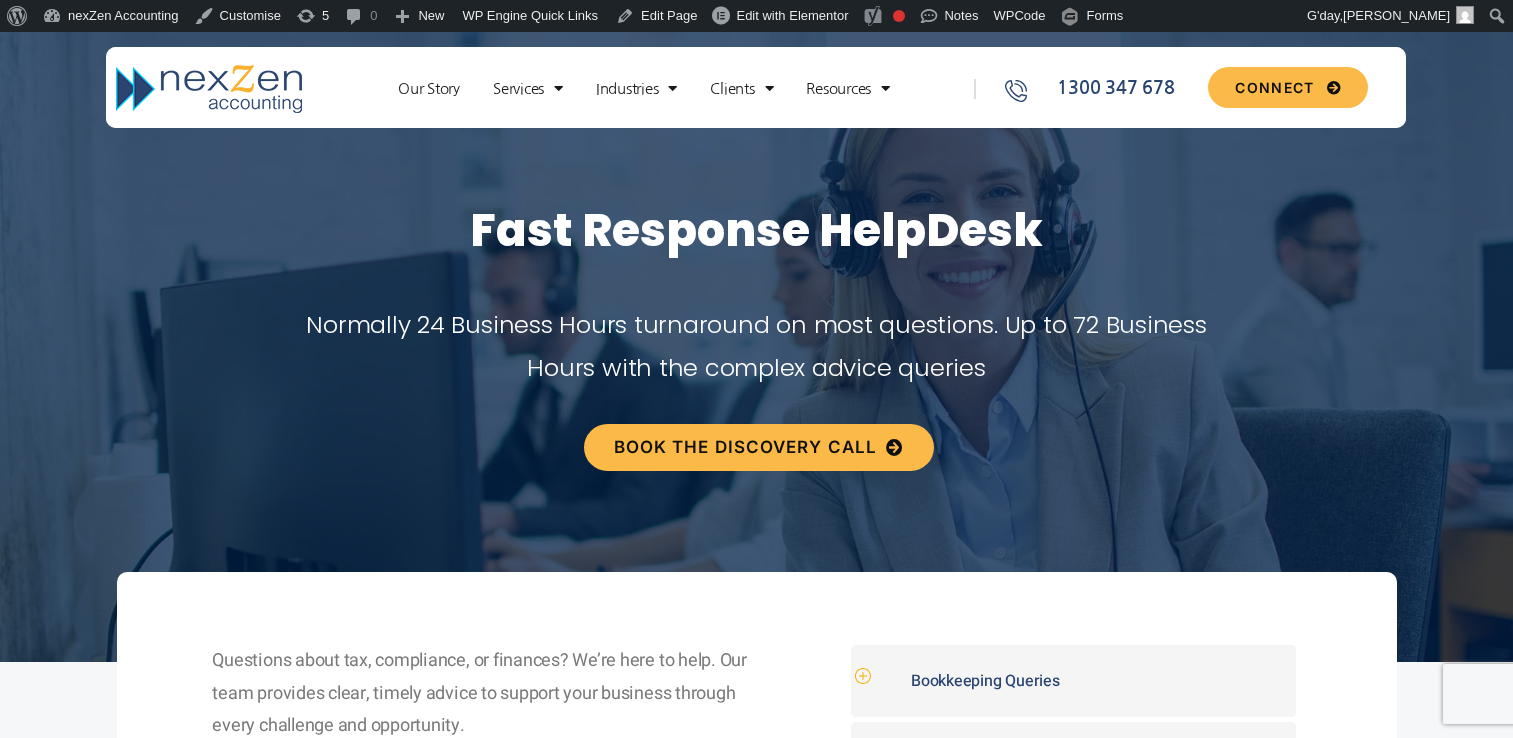 scroll, scrollTop: 0, scrollLeft: 0, axis: both 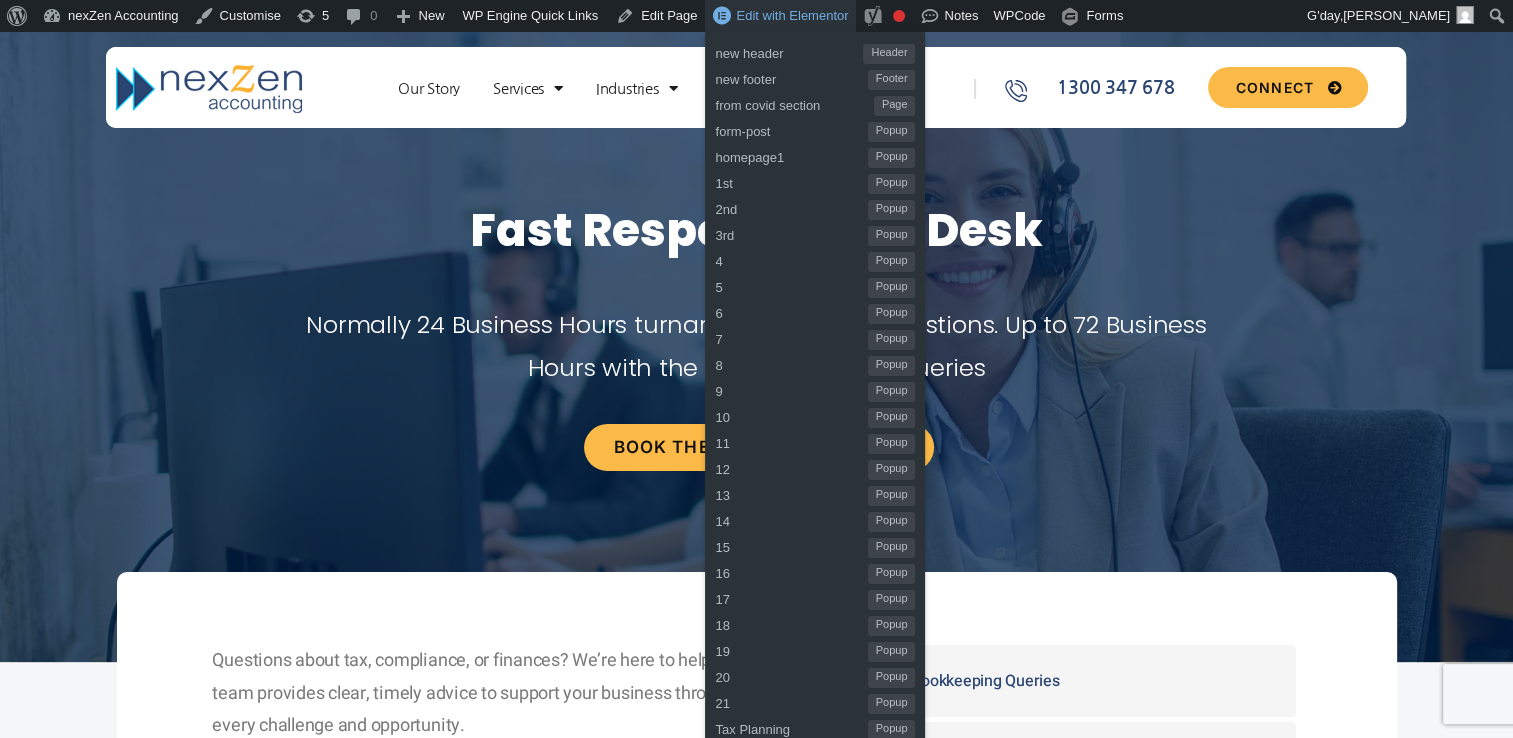 click on "Edit with Elementor" at bounding box center [792, 15] 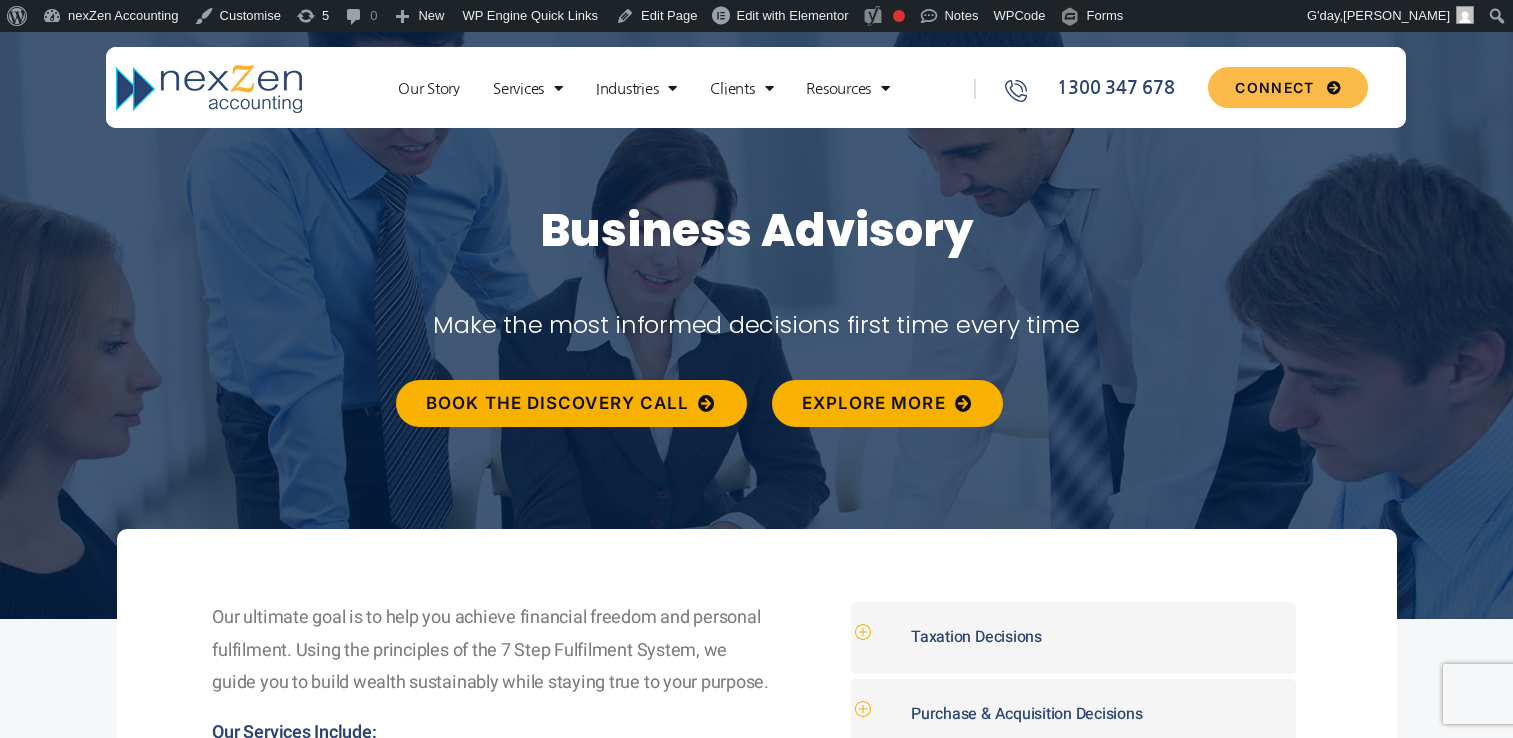 scroll, scrollTop: 0, scrollLeft: 0, axis: both 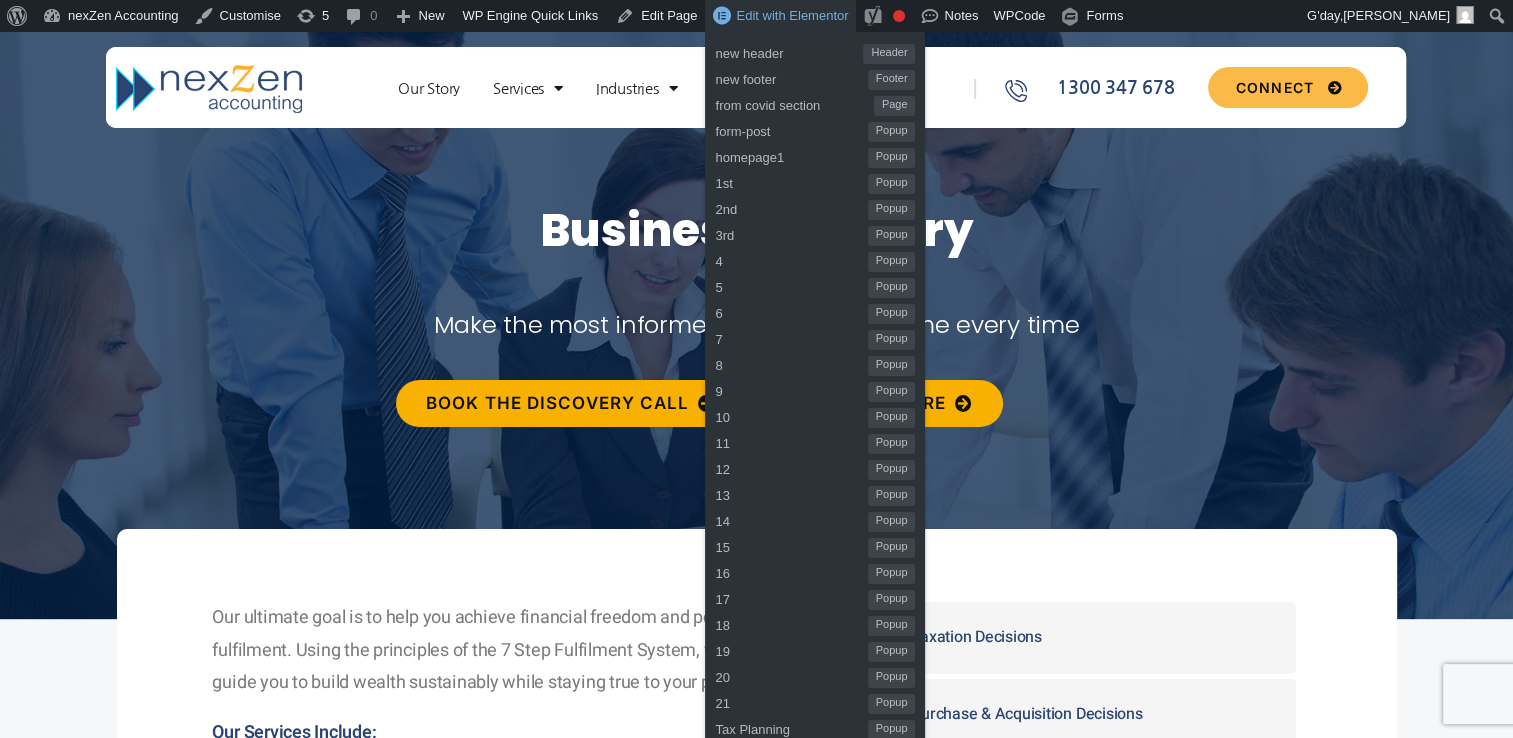 click on "Edit with Elementor" at bounding box center (792, 15) 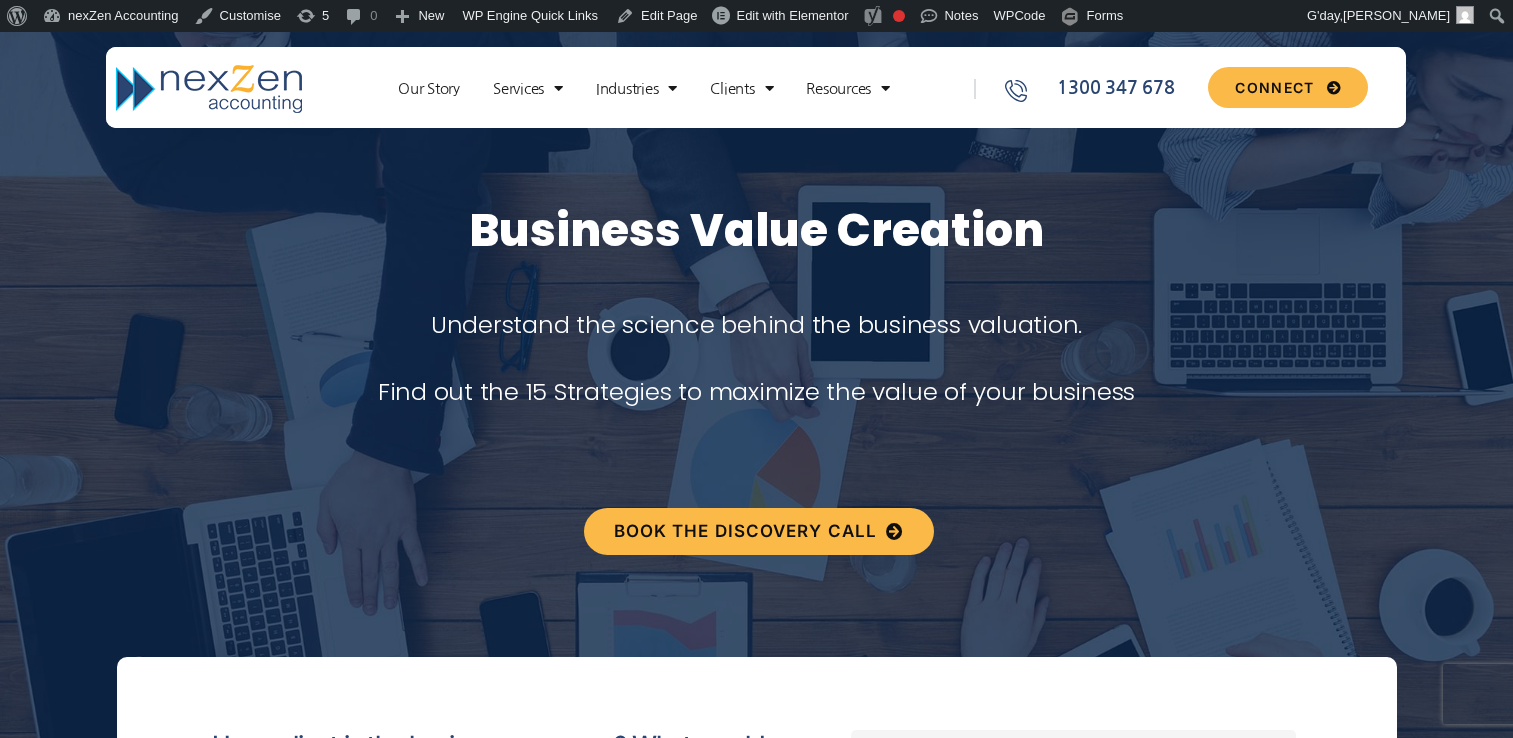 scroll, scrollTop: 0, scrollLeft: 0, axis: both 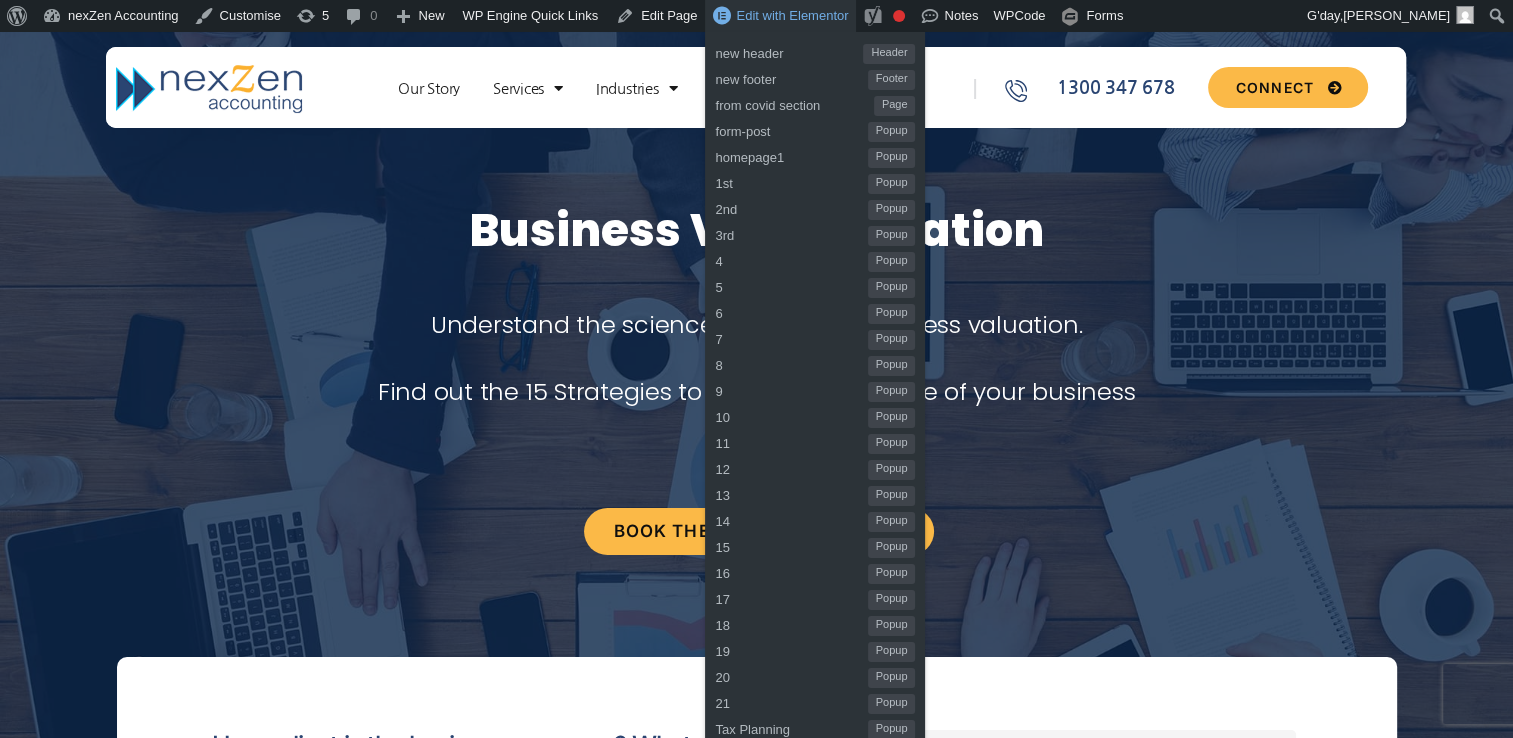 click on "Edit with Elementor" at bounding box center (792, 15) 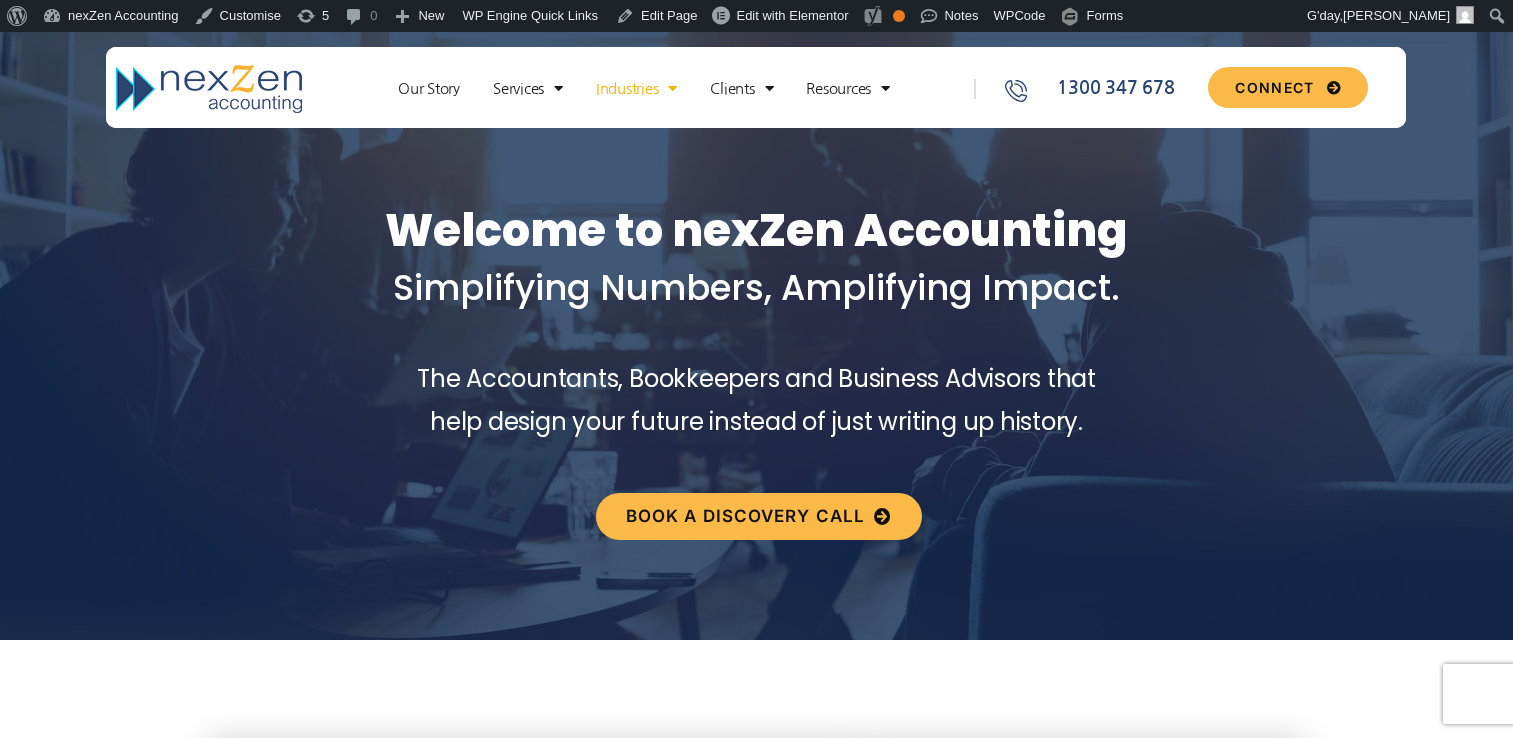 scroll, scrollTop: 0, scrollLeft: 0, axis: both 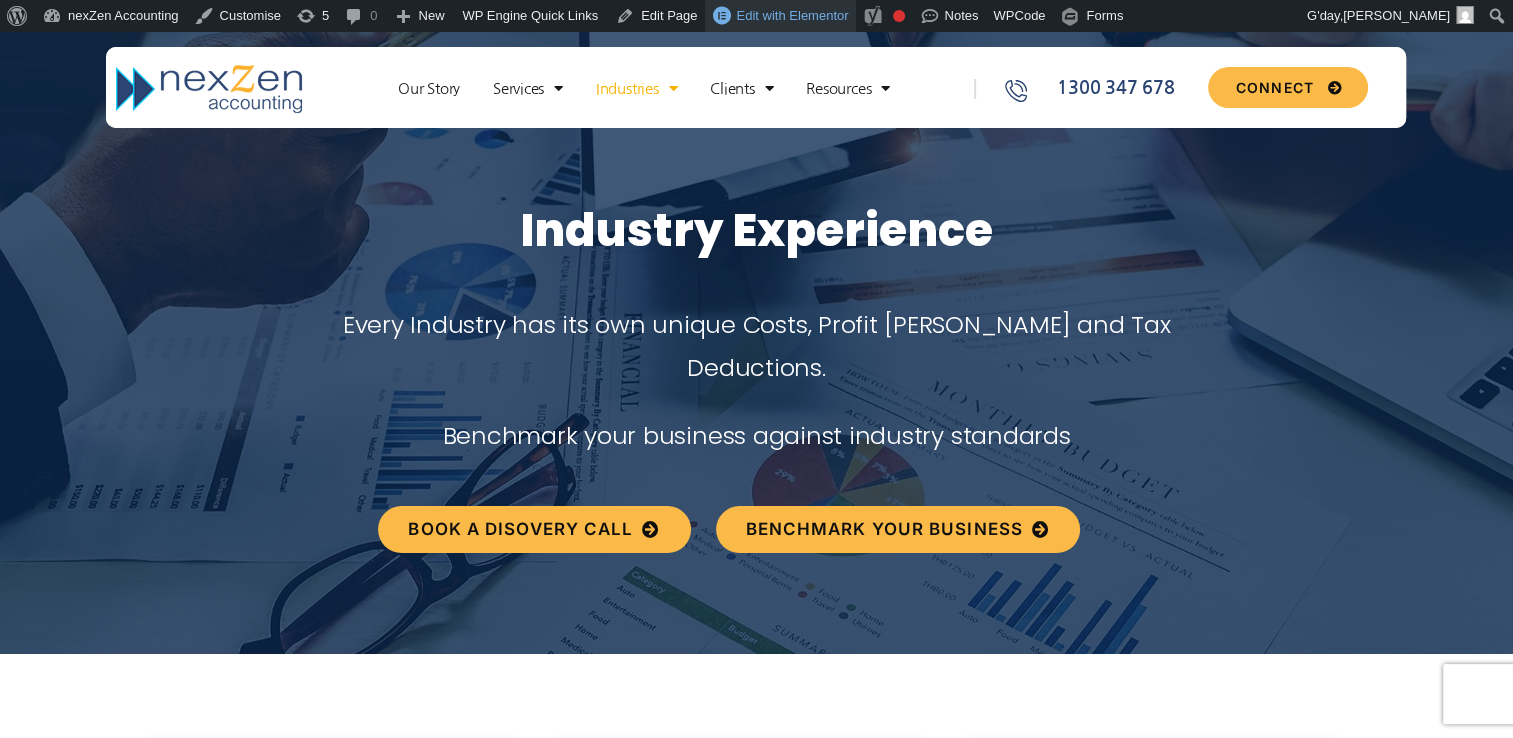 drag, startPoint x: 748, startPoint y: 25, endPoint x: 732, endPoint y: 35, distance: 18.867962 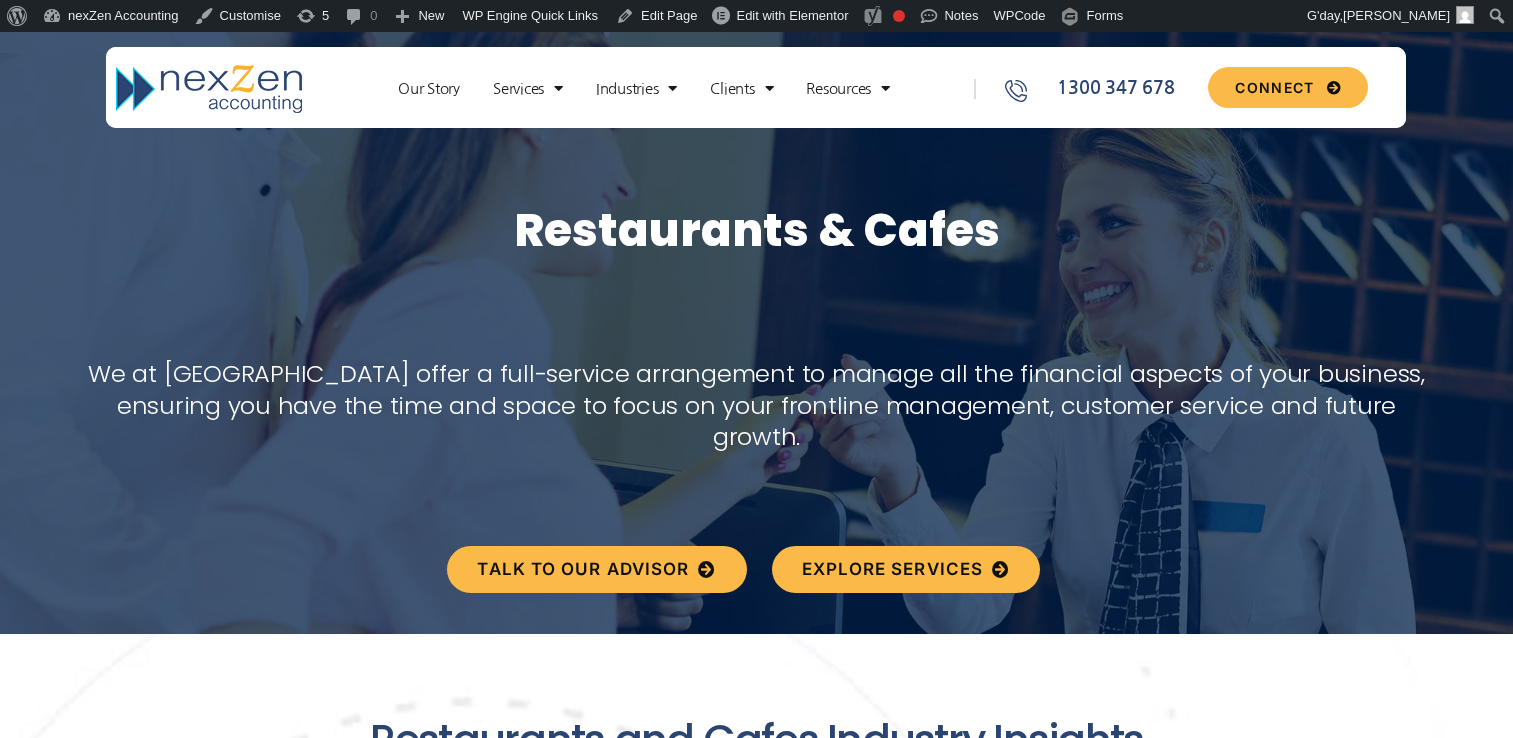 scroll, scrollTop: 0, scrollLeft: 0, axis: both 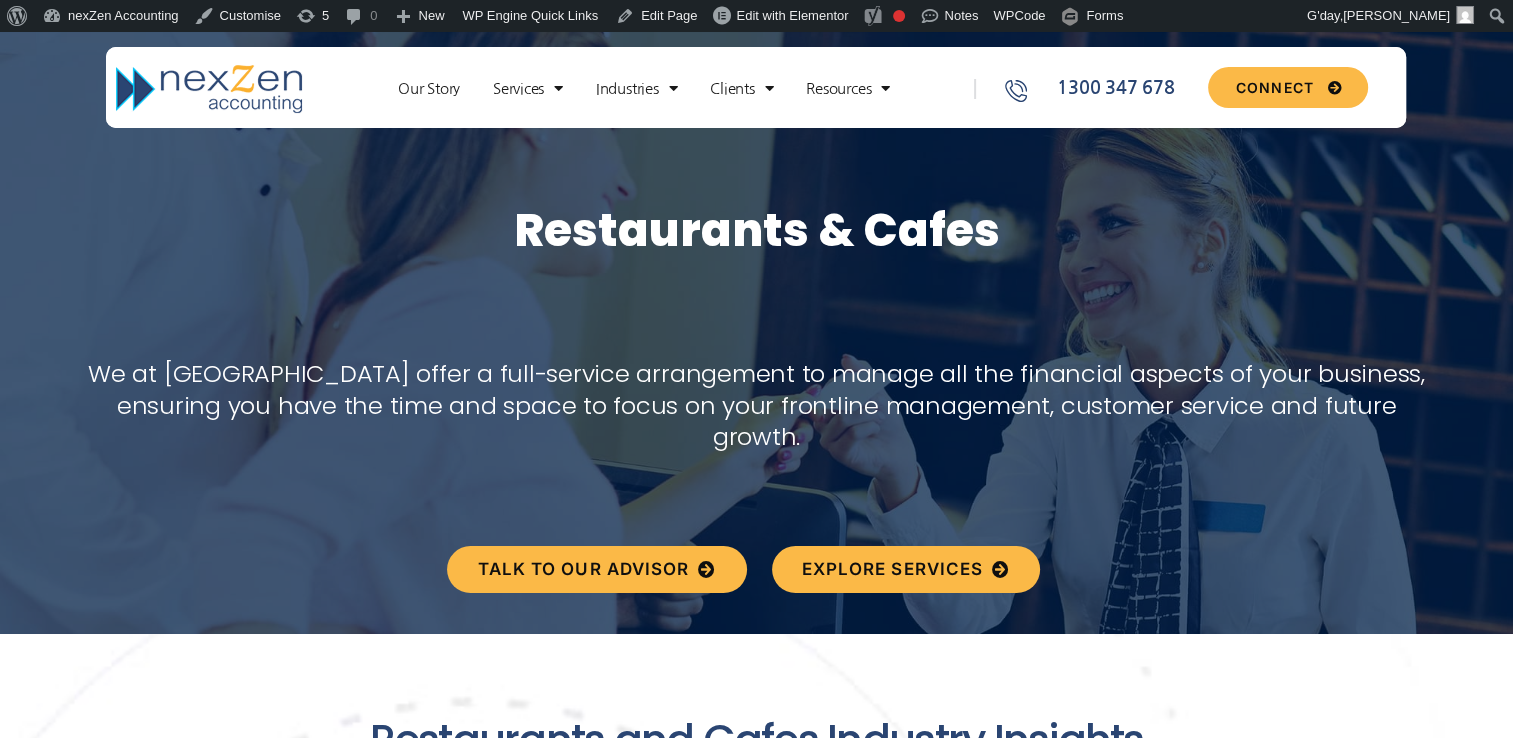 click on "Our Story
Services
New Business Set up
Proactive Compliance
Day to Day Accounting & Payroll
Business Queries & Support
Business Advisory
Business Value Creation
Industries
NDIS
Health
Hospitality & Tourism
Restaurants and Cafes
Not For Profit
Property & Construction
Retail
Training & Consulting
Information & Technology
Legal Services
Clients
External Forces
Effective Growth Plan
Resources
Knowledge Base
Forms & Checklists
Connect
Our Story
Services
New Business Set up
Proactive Compliance
Day to Day Accounting & Payroll
Business Queries & Support
Business Advisory
Business Value Creation
Industries
NDIS
Health
Hospitality & Tourism
Restaurants and Cafes
Not For Profit" at bounding box center [756, 87] 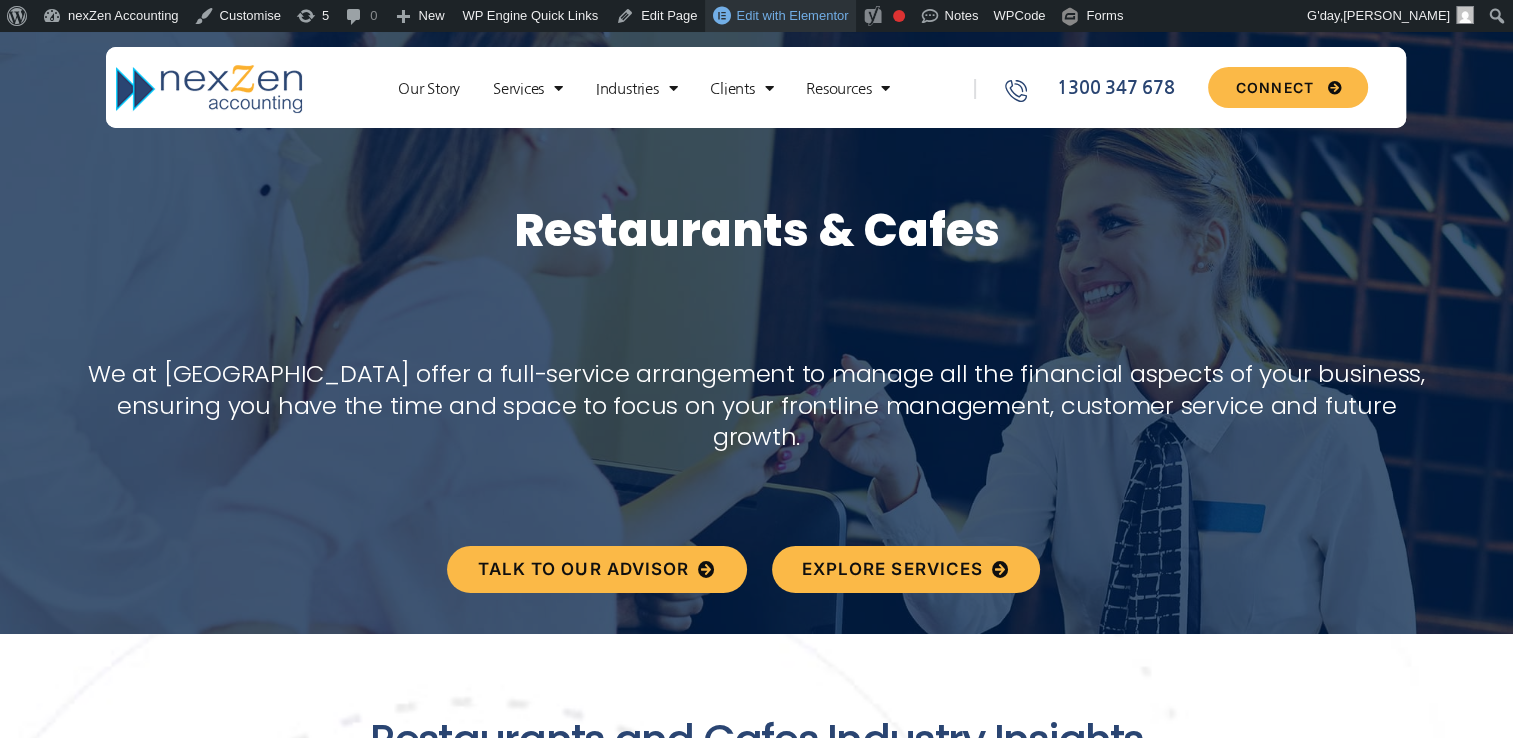 click on "Edit with Elementor" at bounding box center [792, 15] 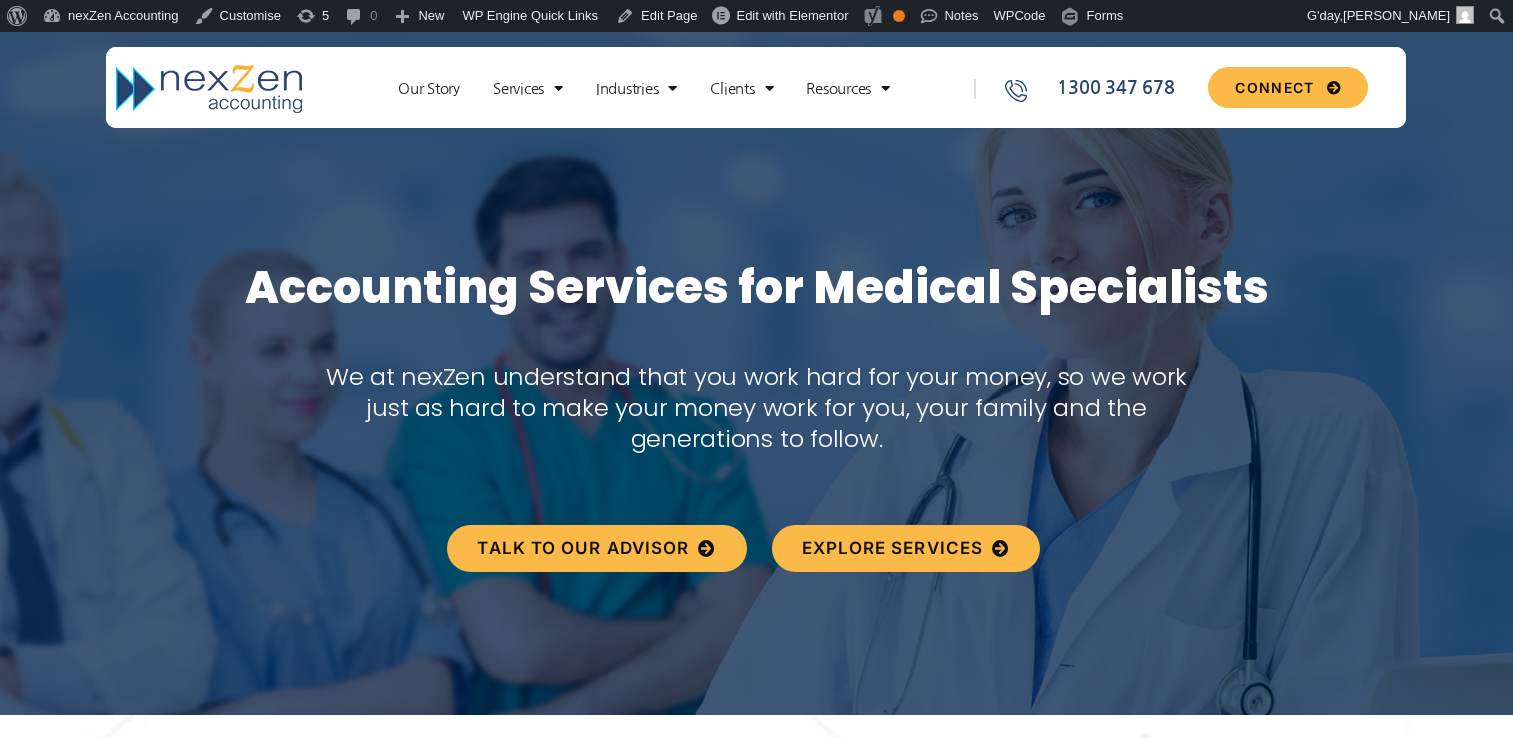 scroll, scrollTop: 0, scrollLeft: 0, axis: both 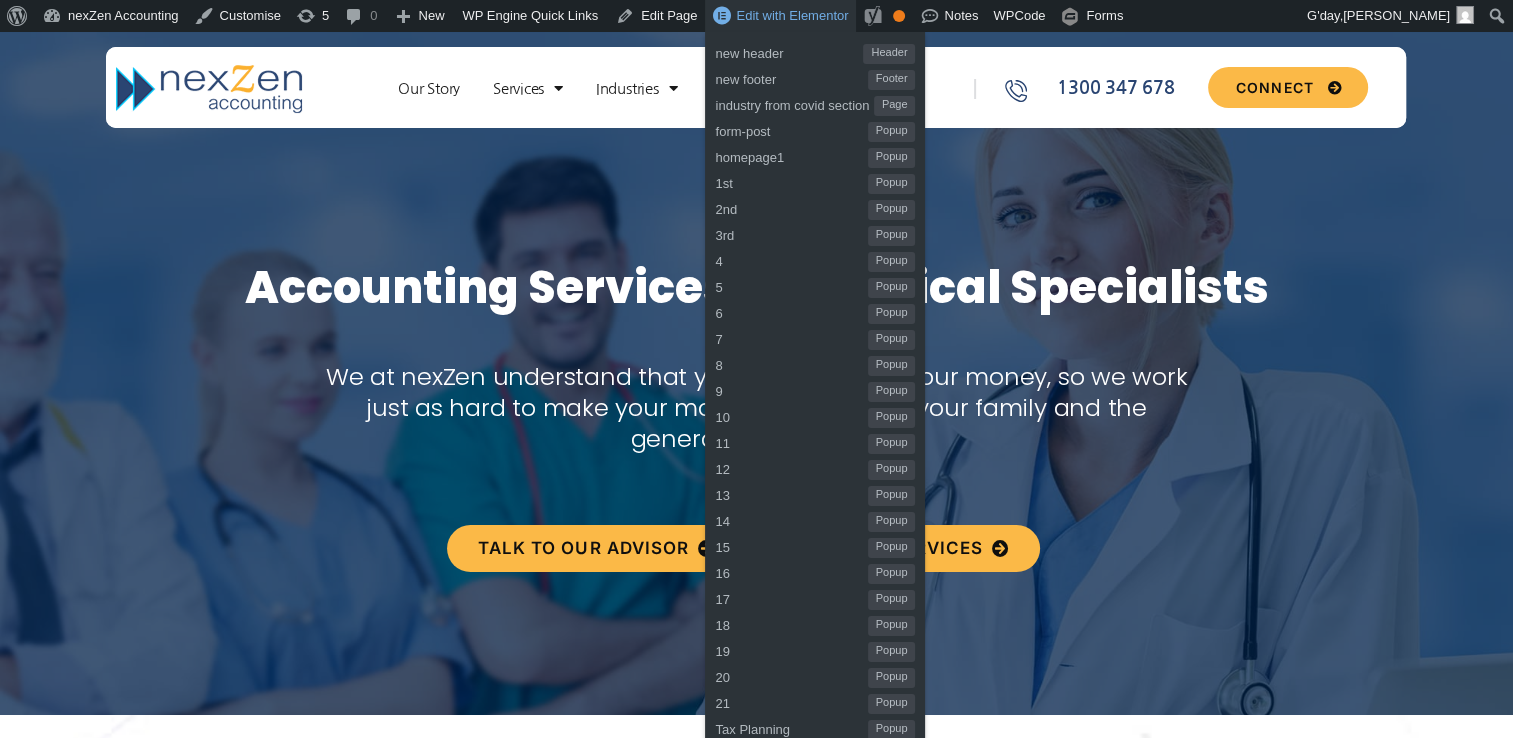 click on "Edit with Elementor" at bounding box center [792, 15] 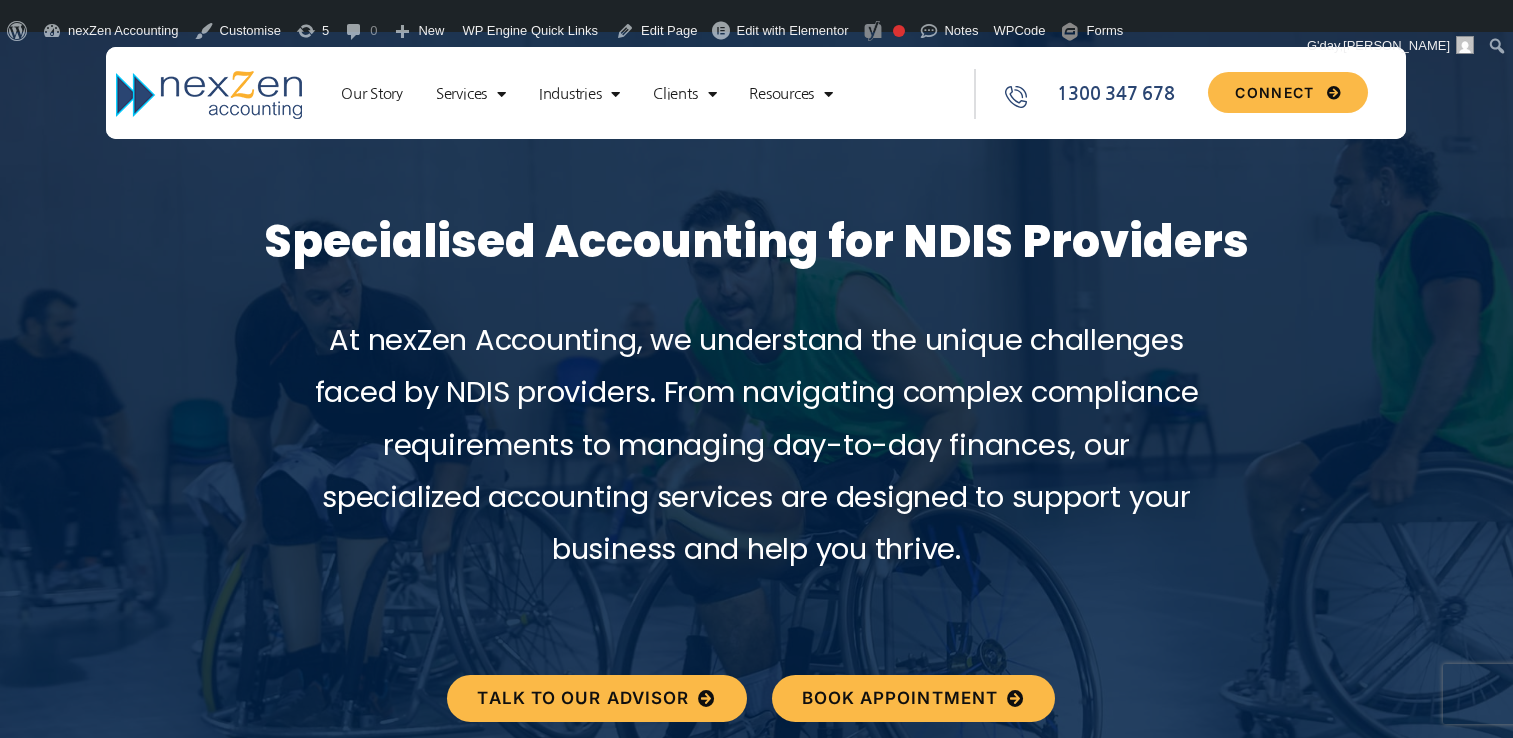 scroll, scrollTop: 0, scrollLeft: 0, axis: both 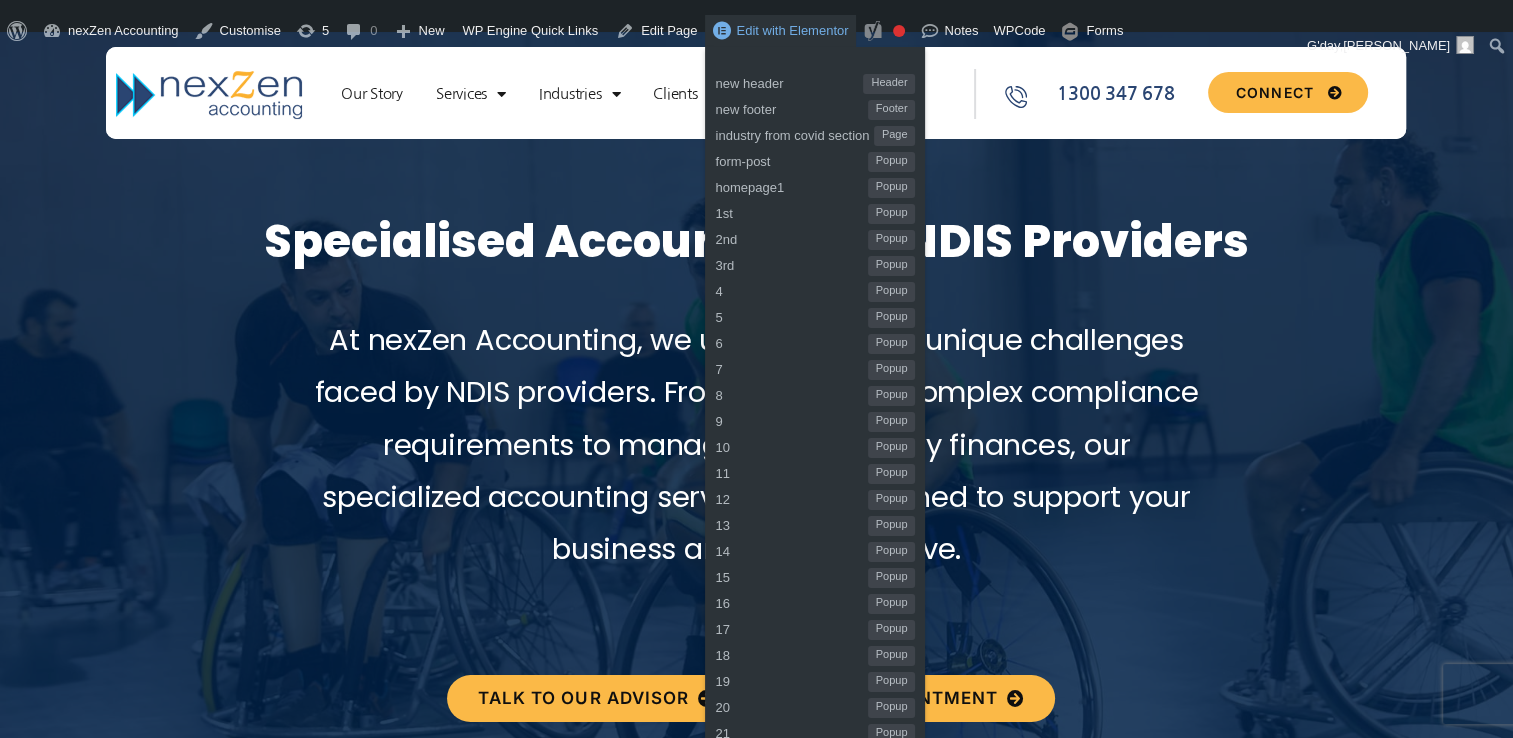 click on "Edit with Elementor" at bounding box center (792, 30) 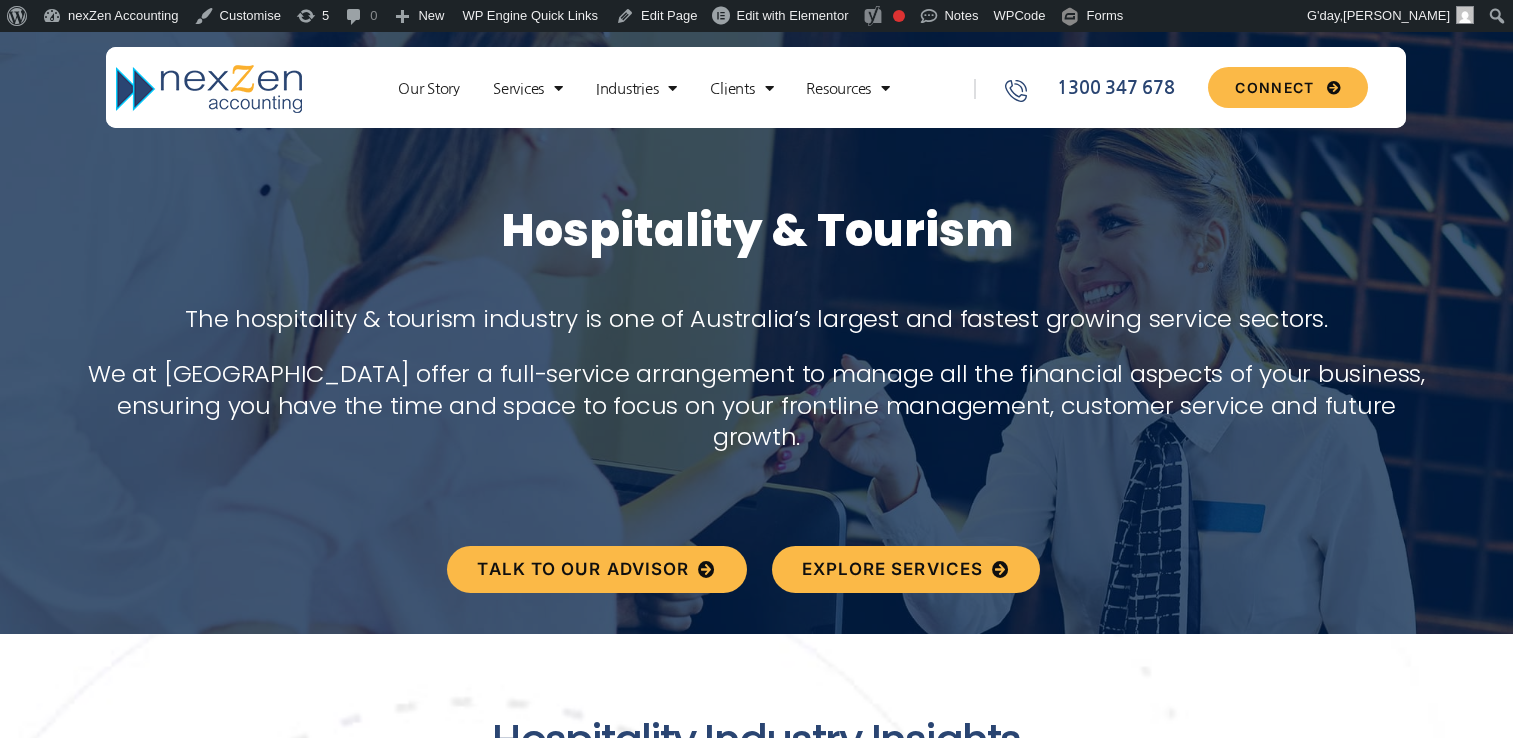 scroll, scrollTop: 0, scrollLeft: 0, axis: both 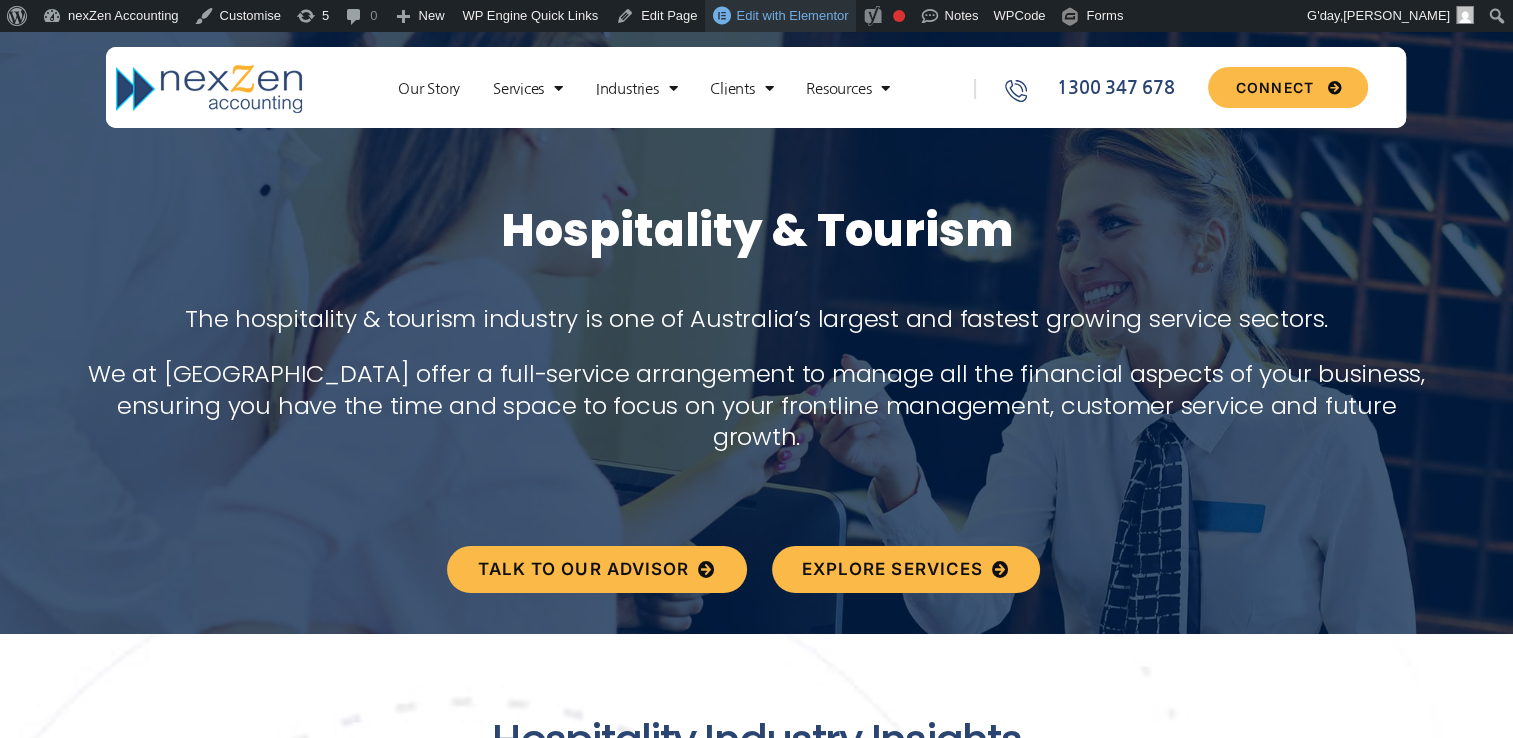 click on "Edit with Elementor" at bounding box center (792, 15) 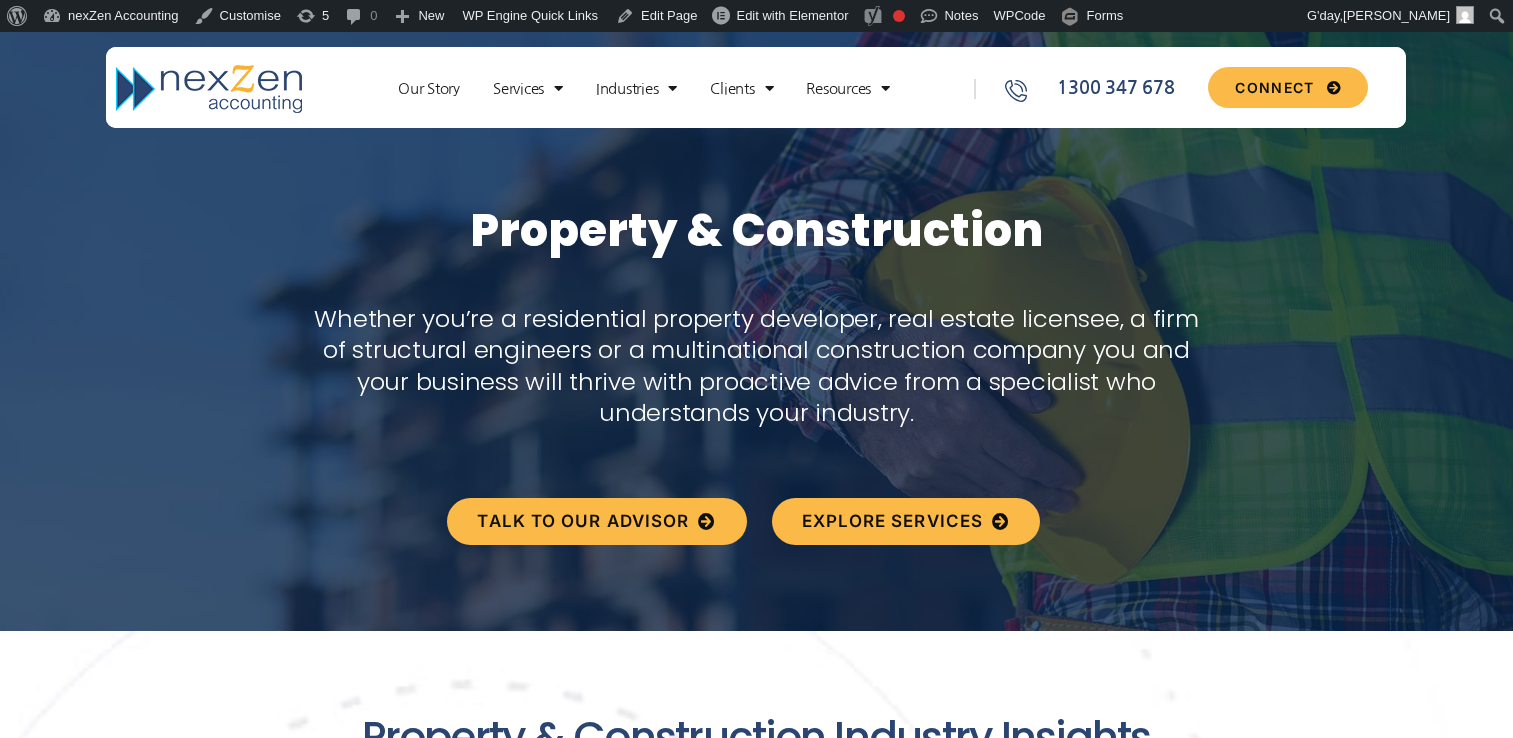 scroll, scrollTop: 0, scrollLeft: 0, axis: both 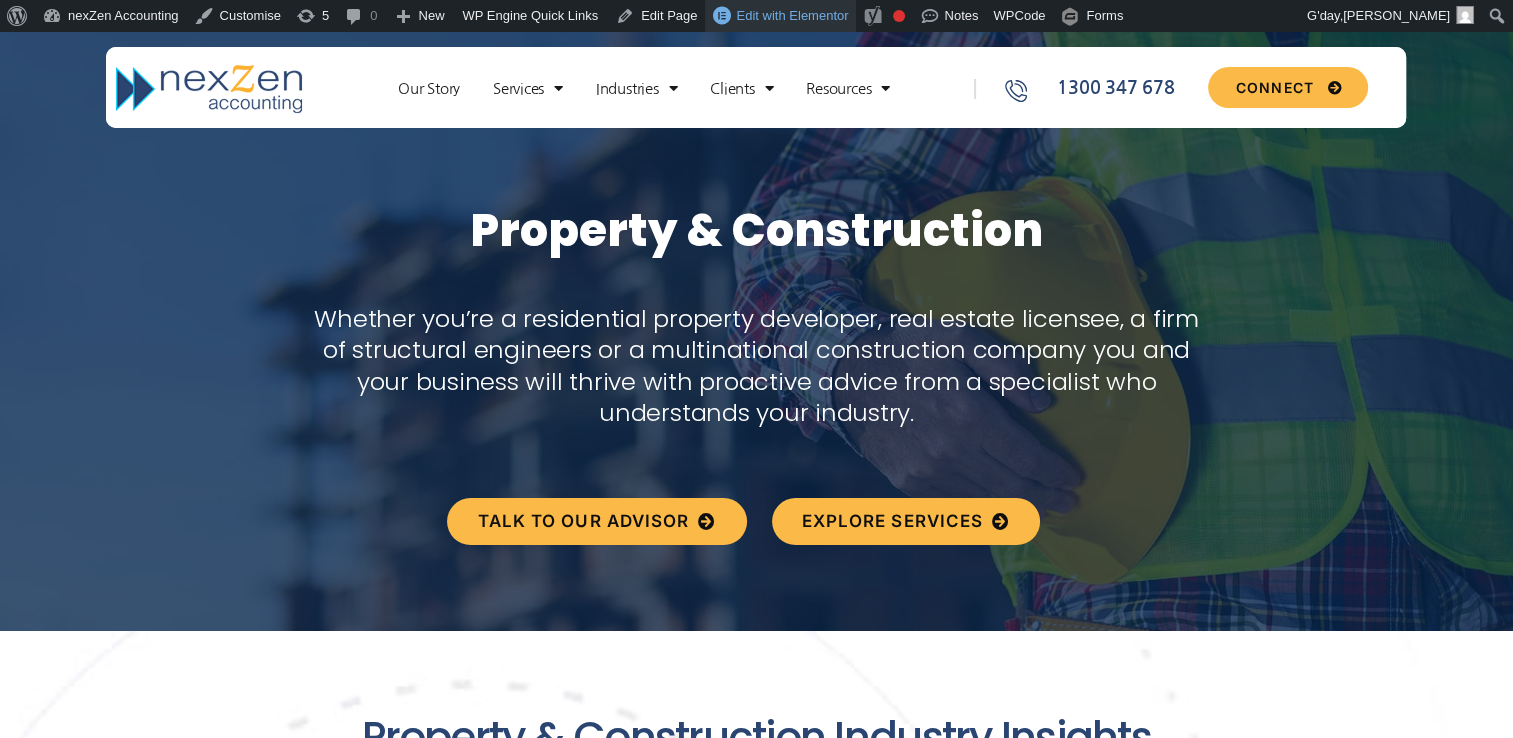 click on "Edit with Elementor" at bounding box center [792, 15] 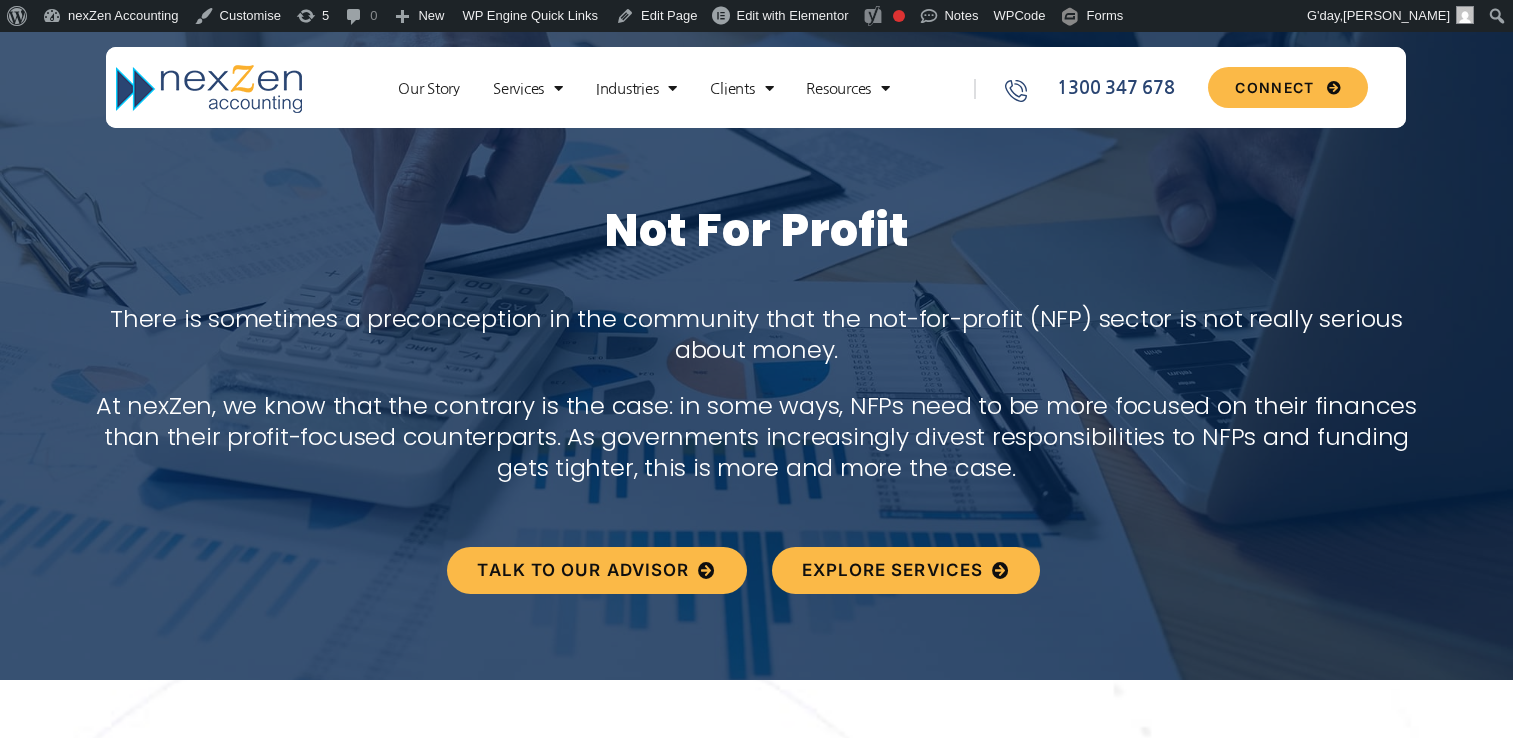 scroll, scrollTop: 0, scrollLeft: 0, axis: both 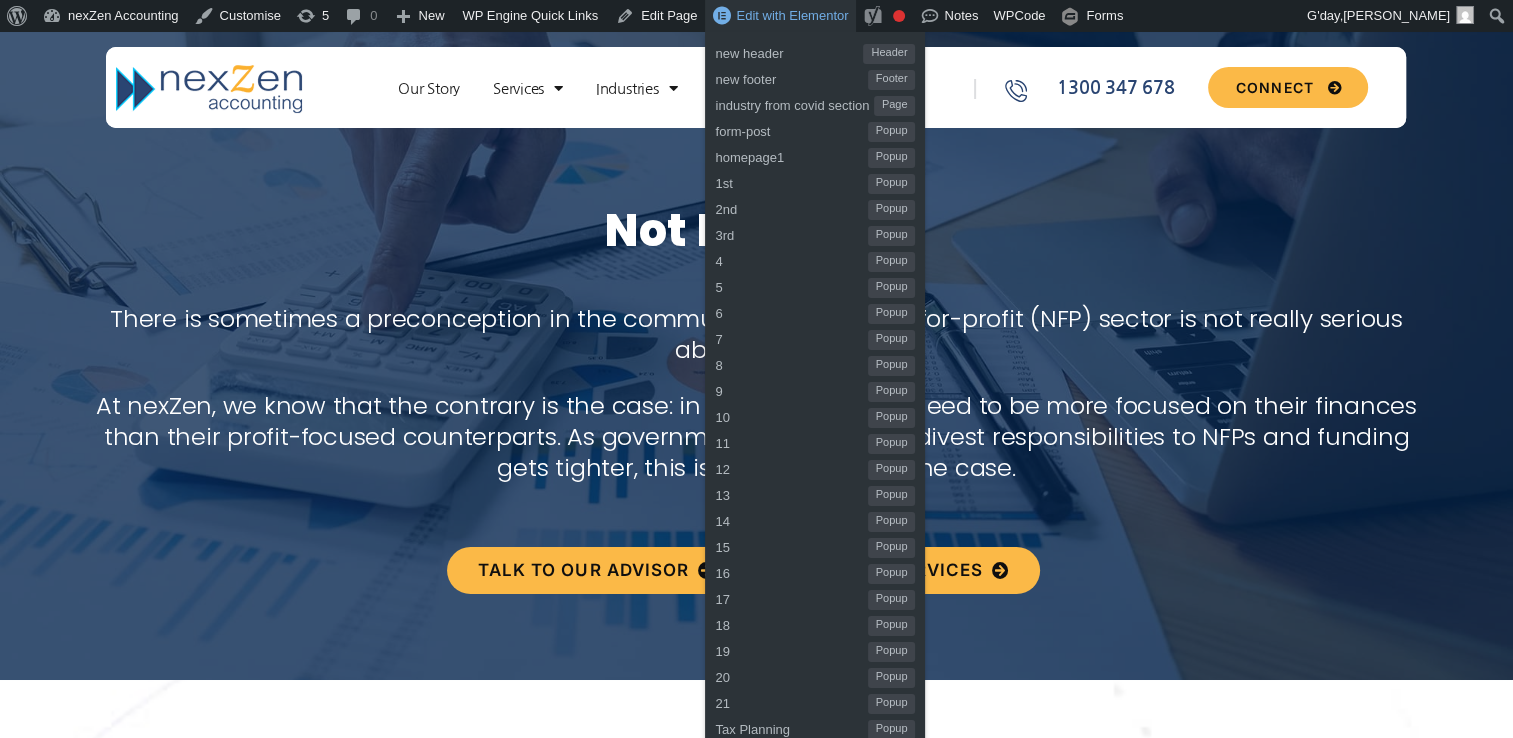 click on "Edit with Elementor" at bounding box center [792, 15] 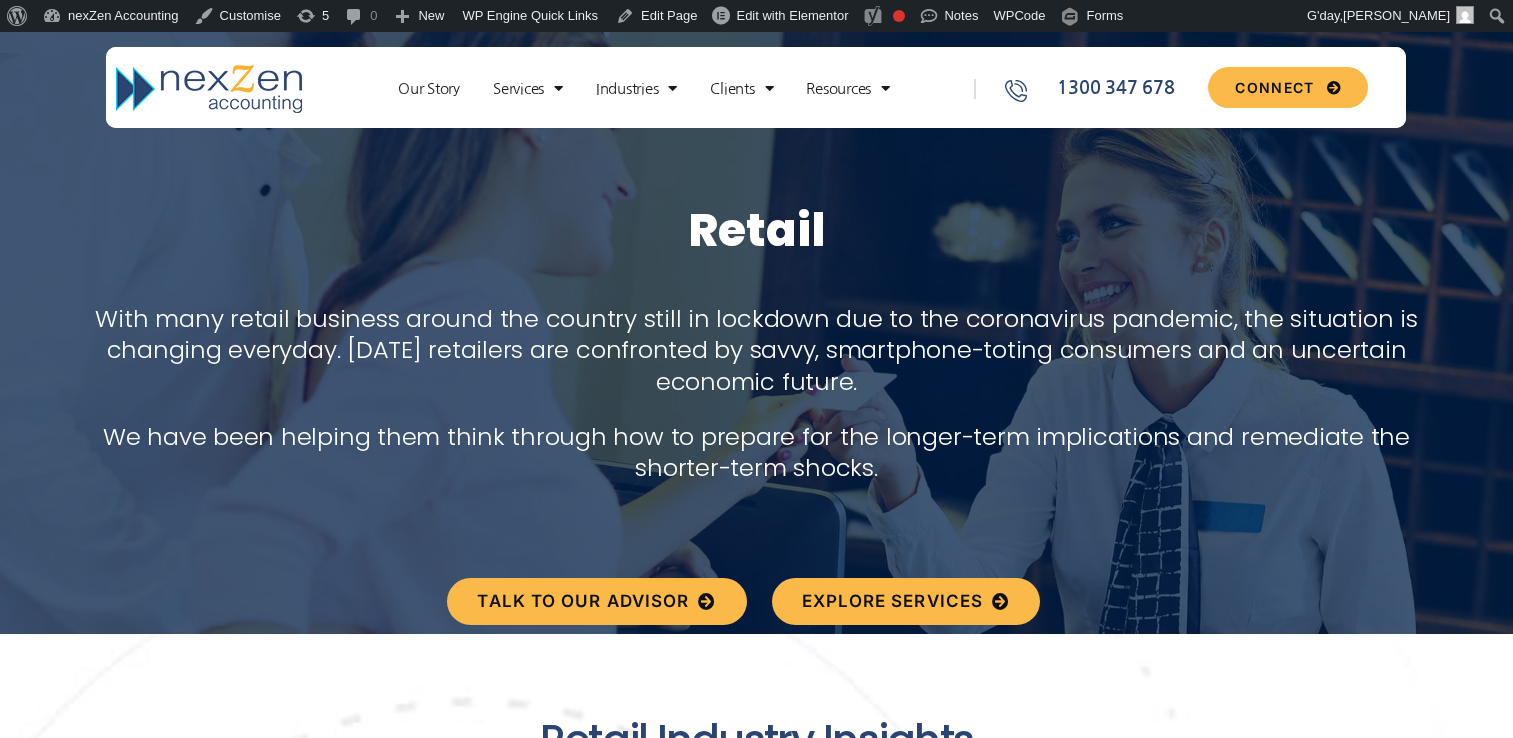scroll, scrollTop: 0, scrollLeft: 0, axis: both 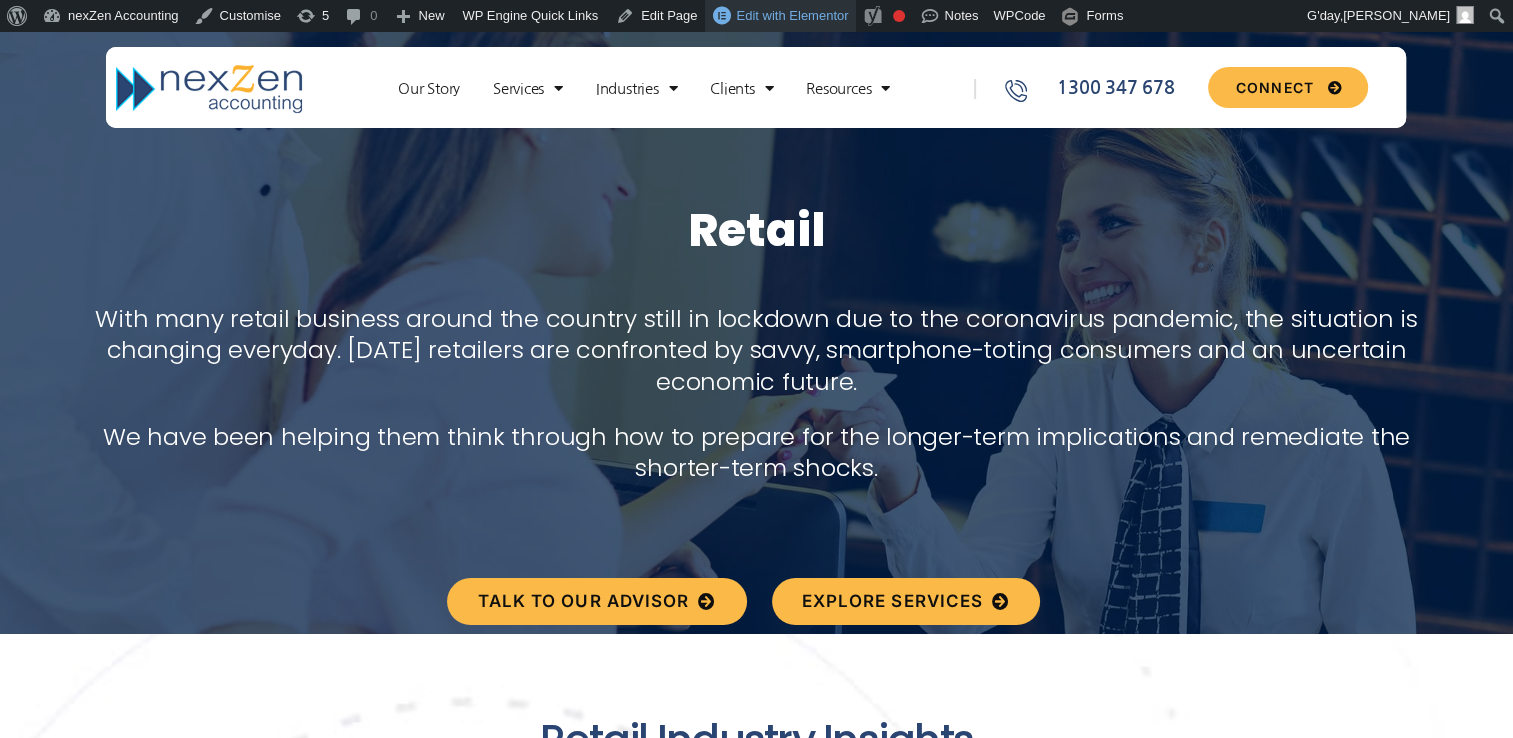 click on "Edit with Elementor" at bounding box center (792, 15) 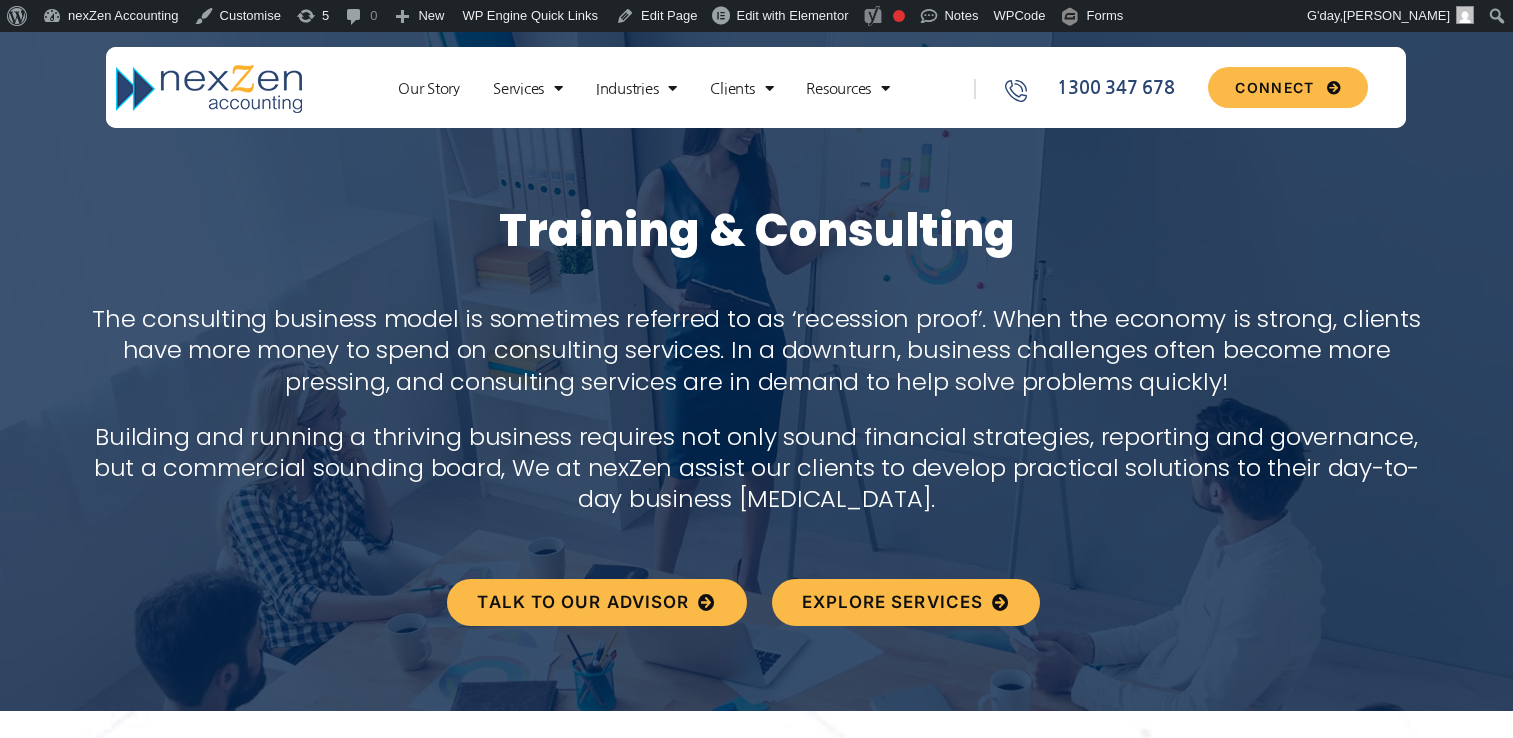 scroll, scrollTop: 0, scrollLeft: 0, axis: both 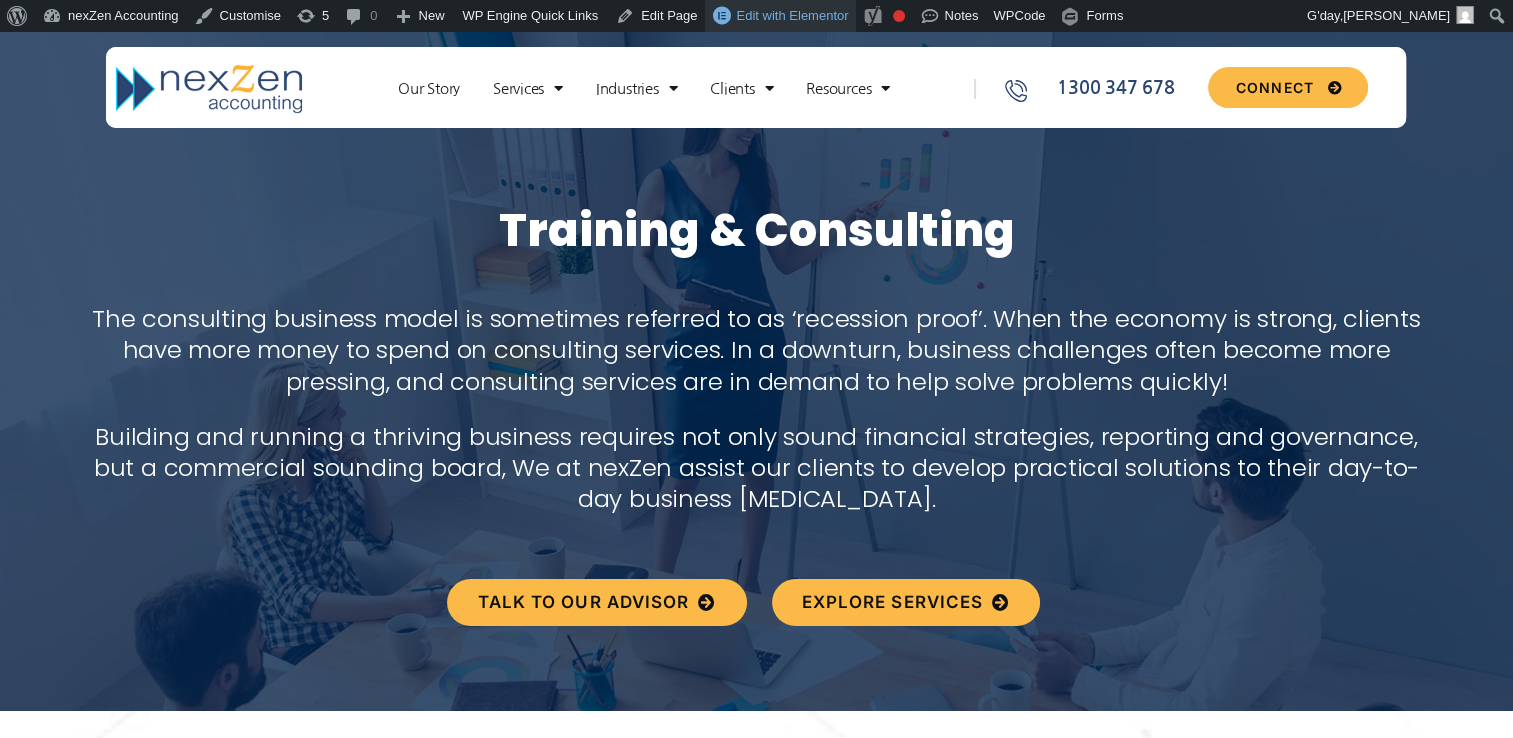 click on "Edit with Elementor" at bounding box center (792, 15) 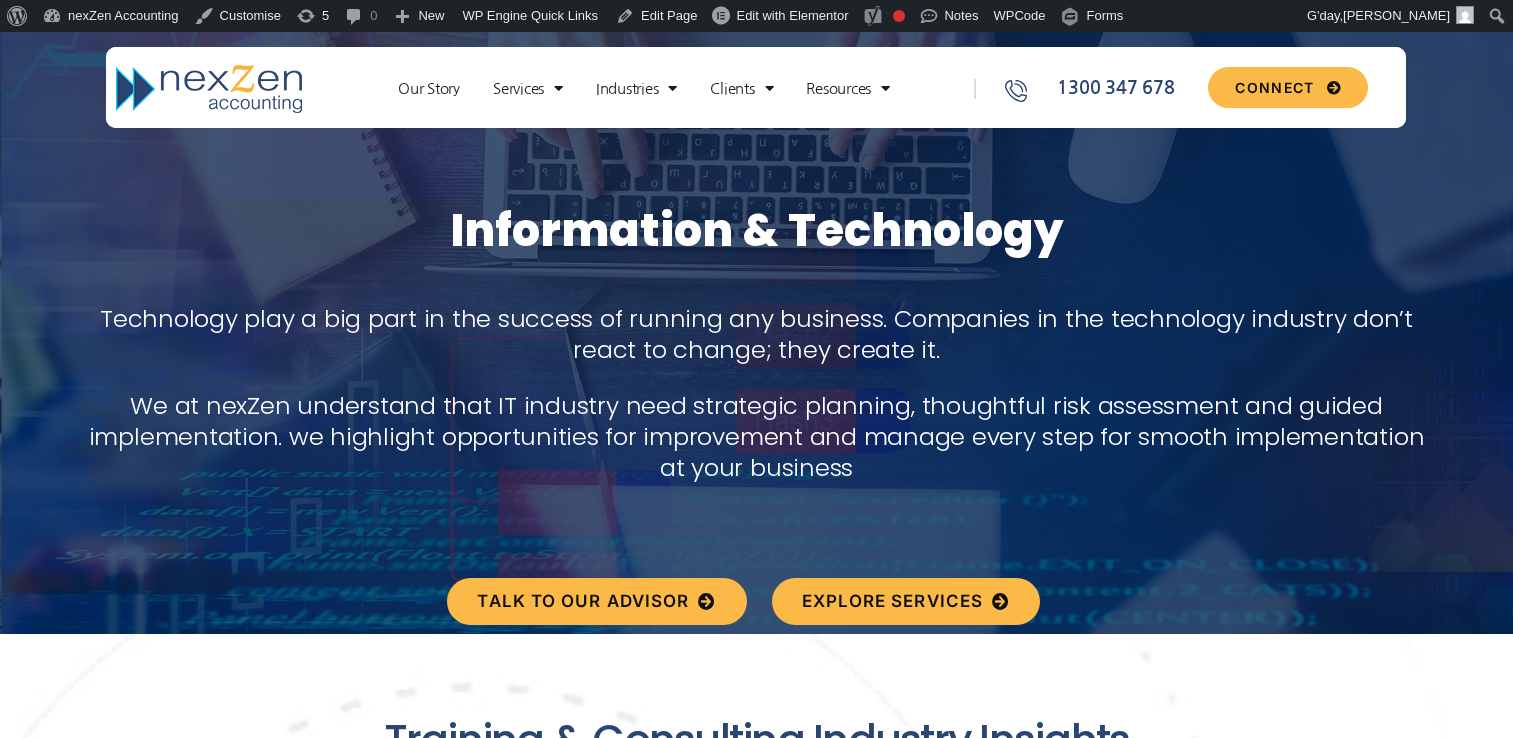 scroll, scrollTop: 0, scrollLeft: 0, axis: both 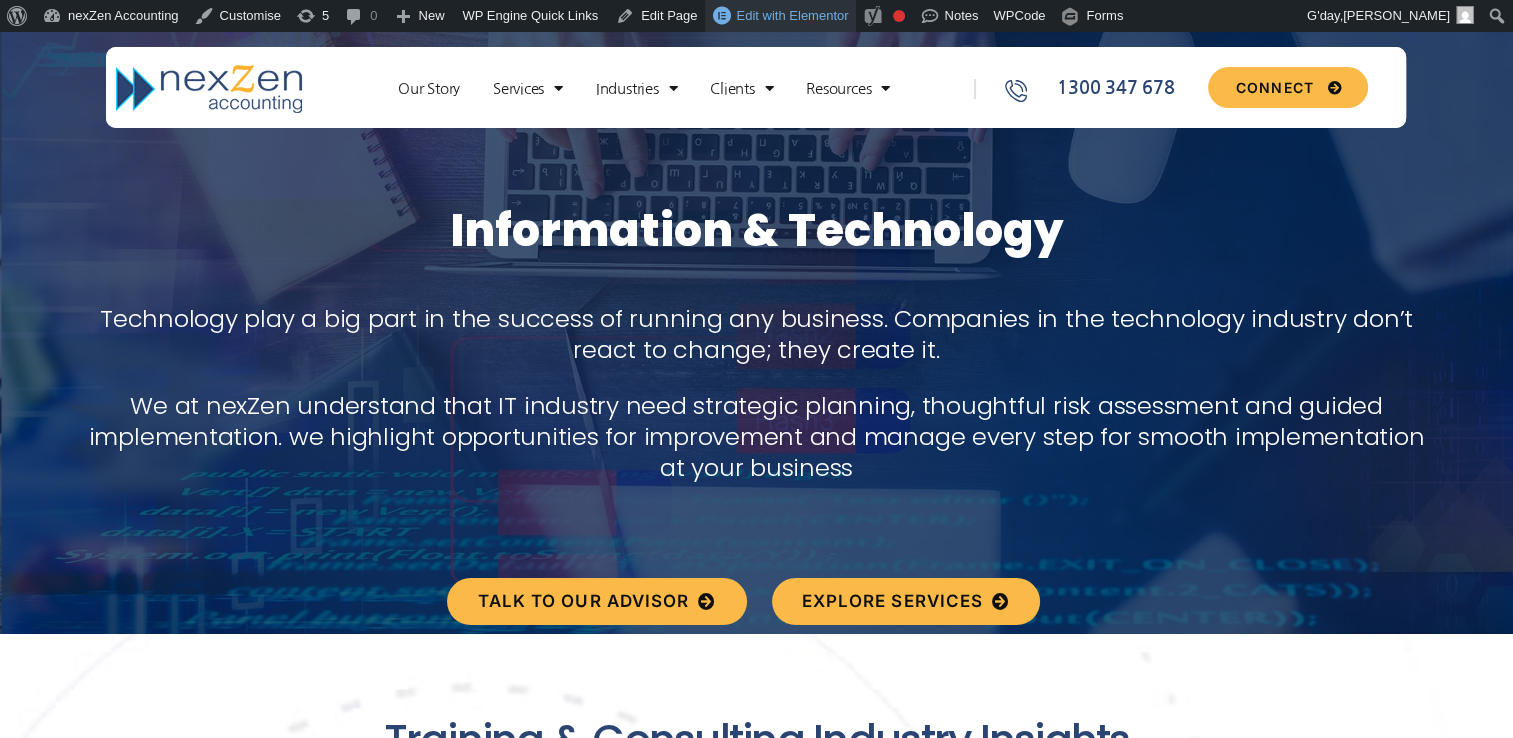 click on "Edit with Elementor" at bounding box center [792, 15] 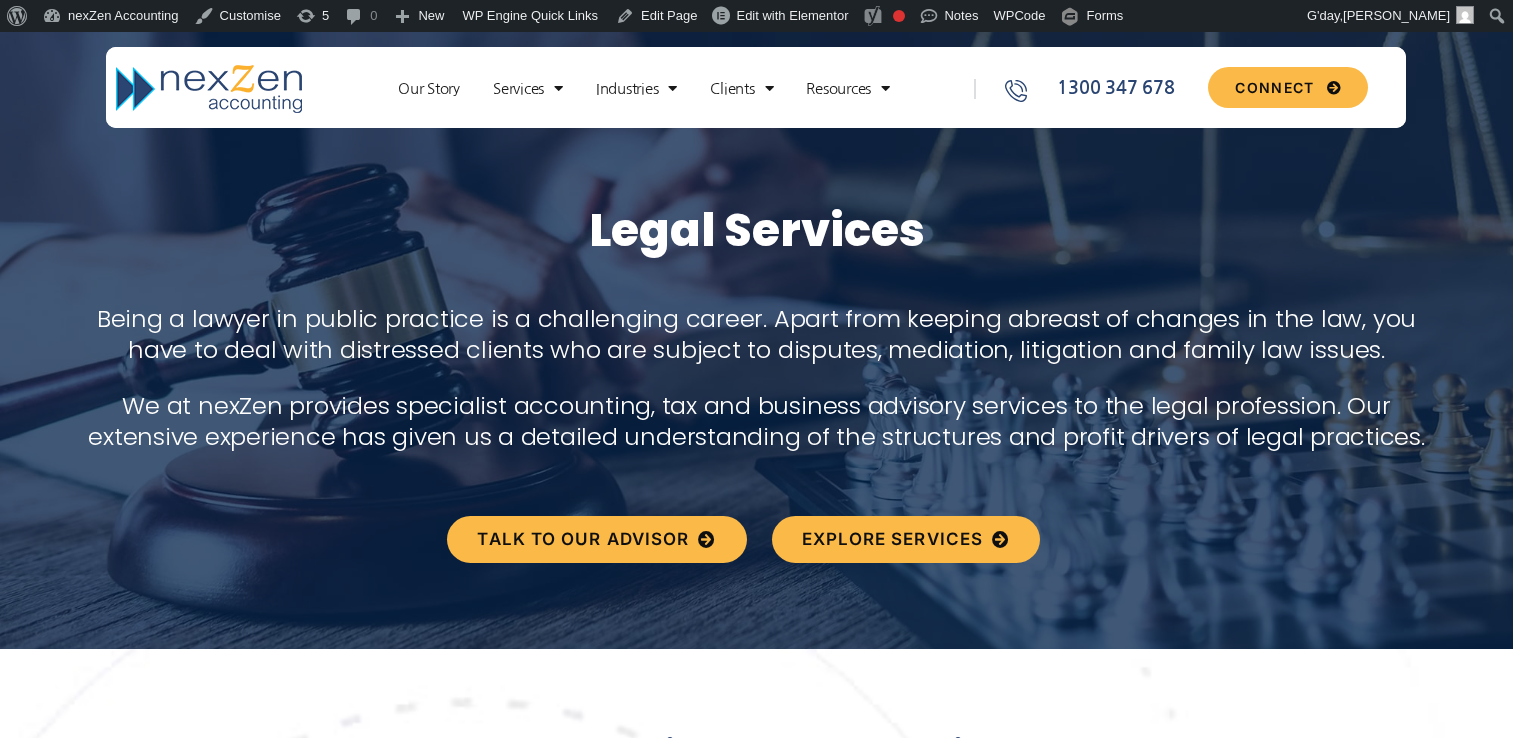 scroll, scrollTop: 0, scrollLeft: 0, axis: both 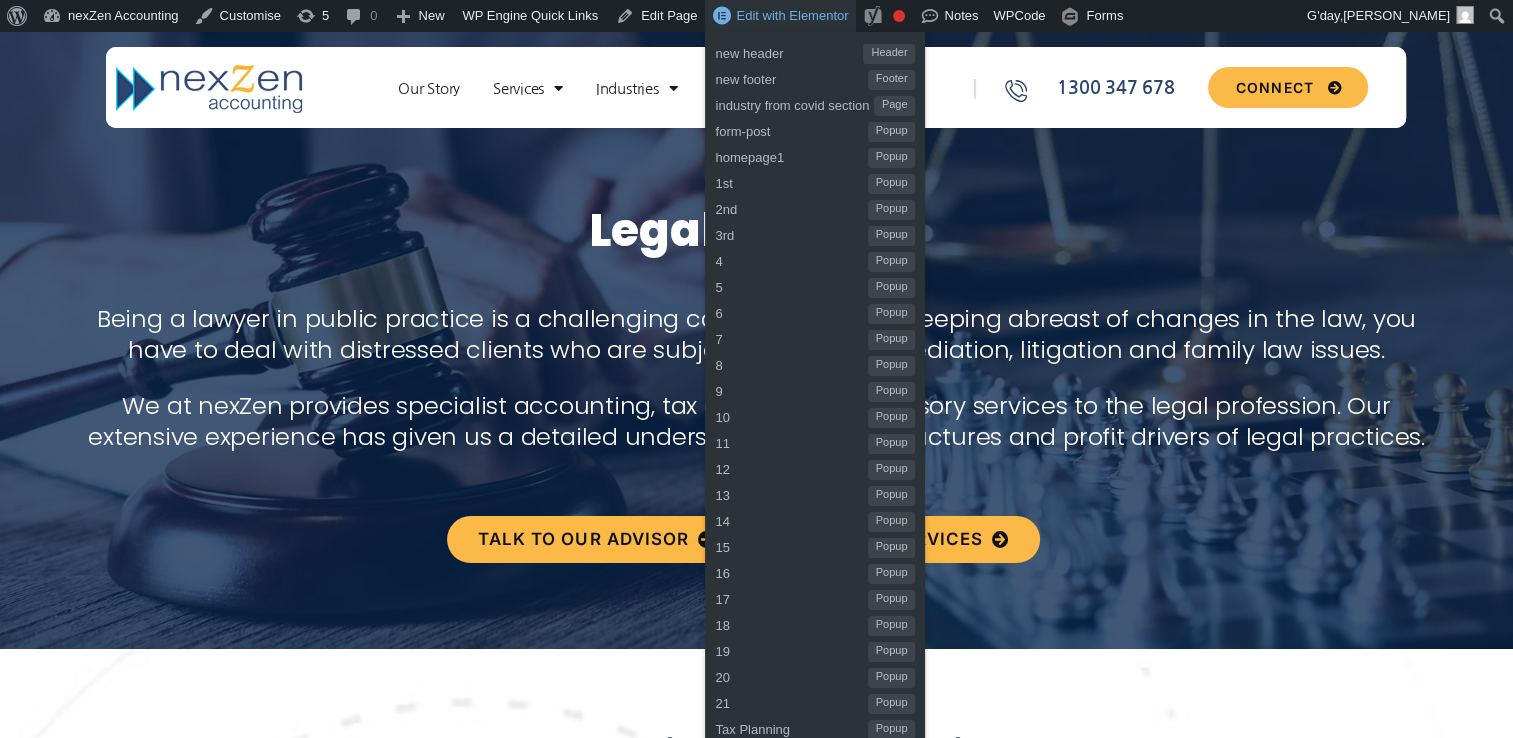 click on "Edit with Elementor" at bounding box center [792, 15] 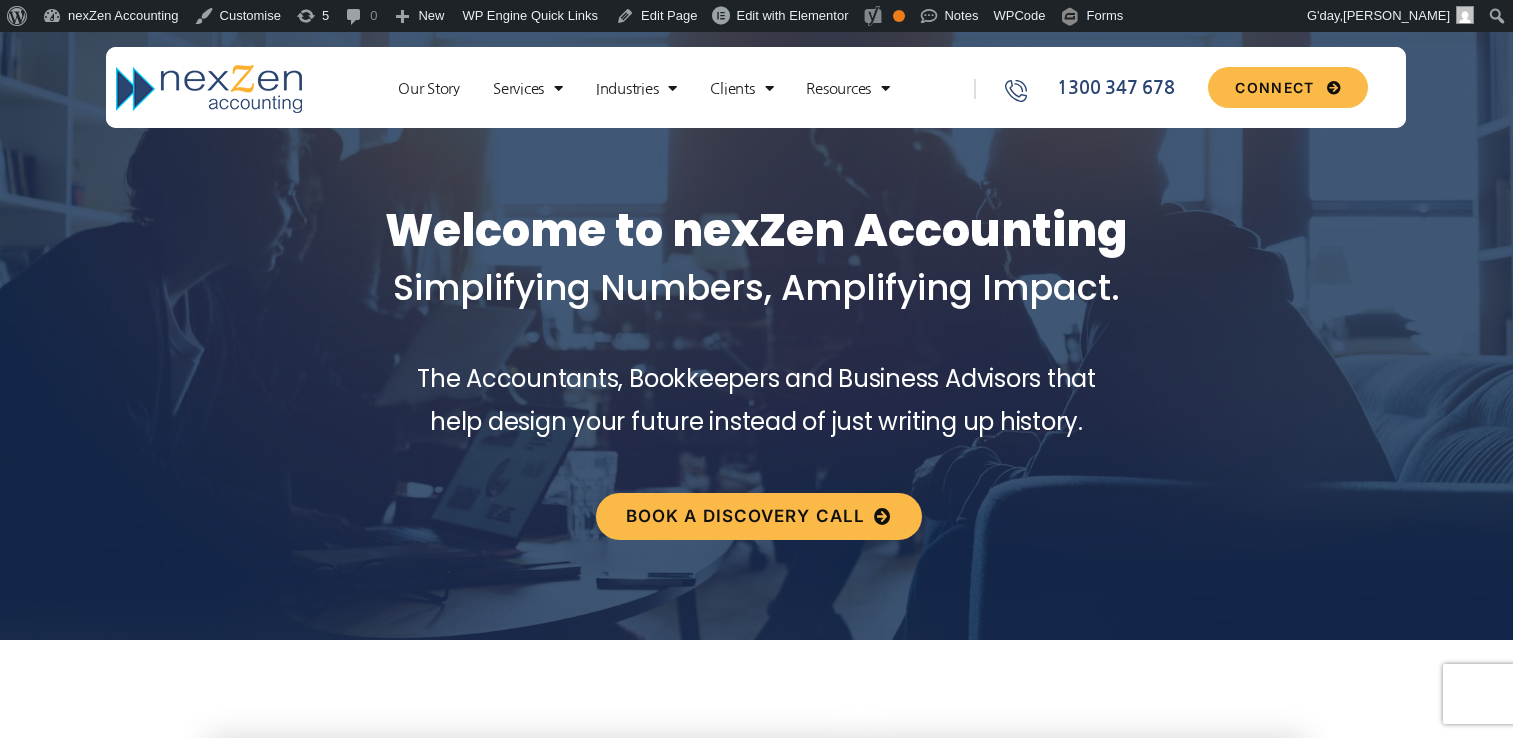scroll, scrollTop: 0, scrollLeft: 0, axis: both 